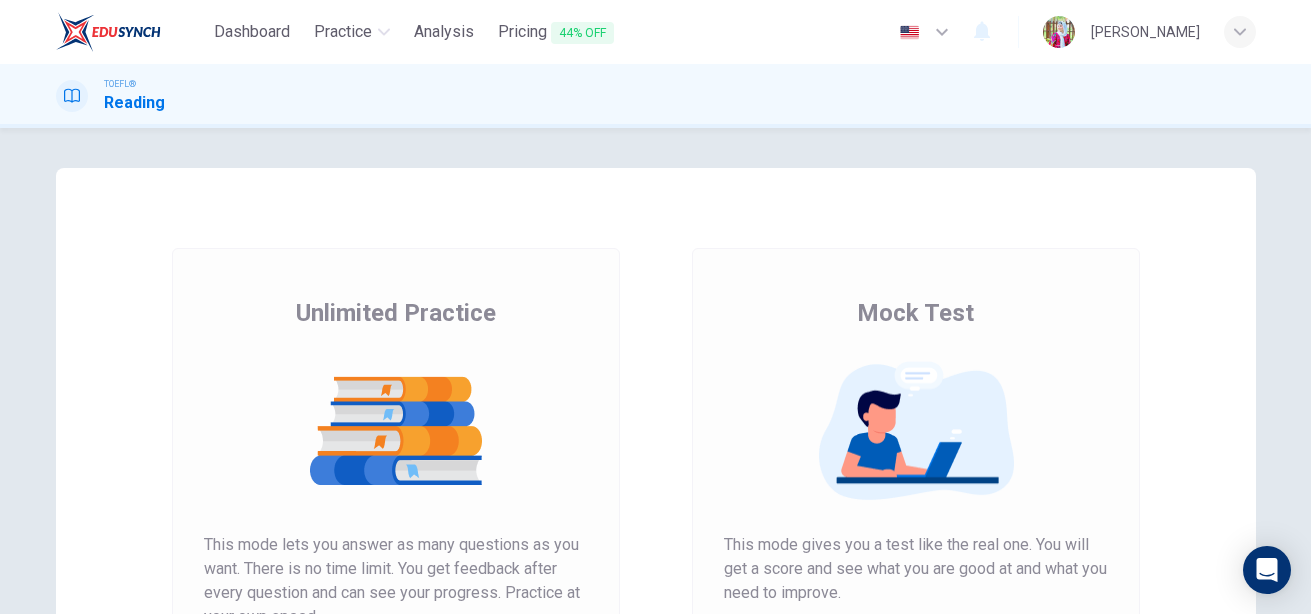 scroll, scrollTop: 0, scrollLeft: 0, axis: both 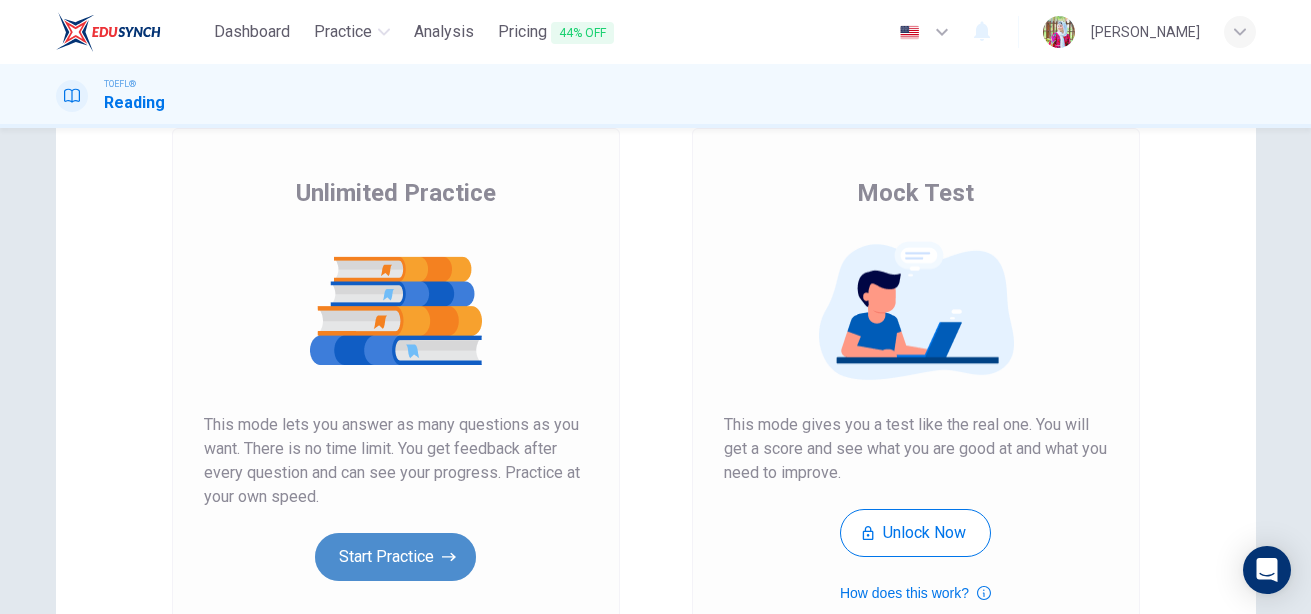 click 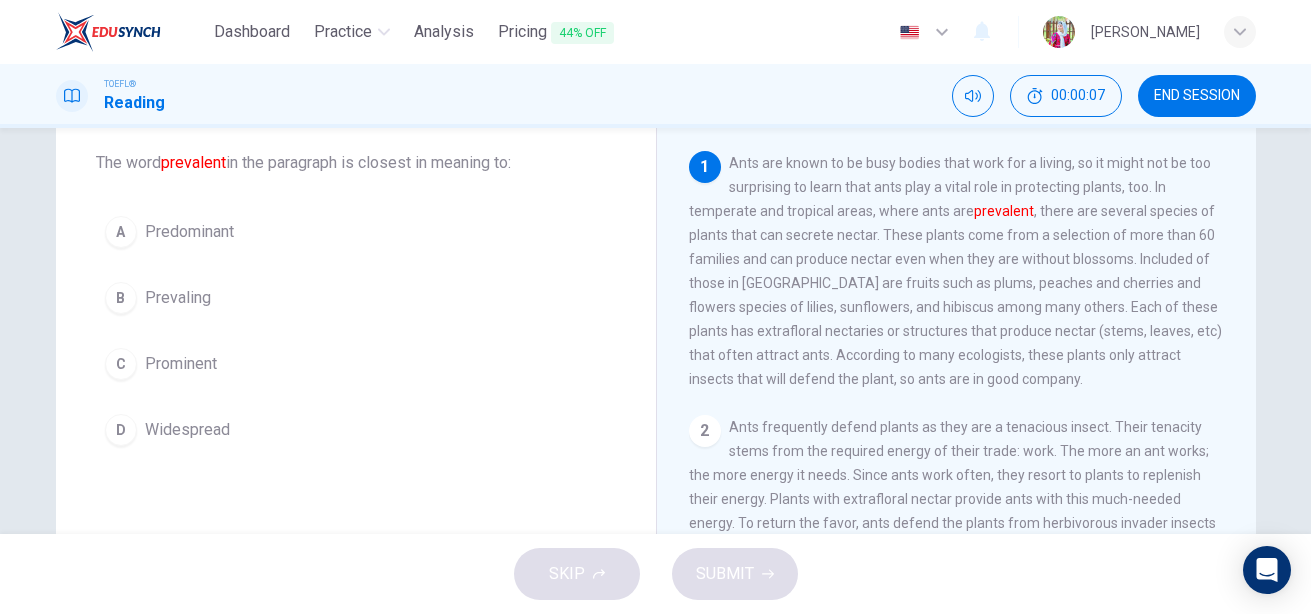 scroll, scrollTop: 16, scrollLeft: 0, axis: vertical 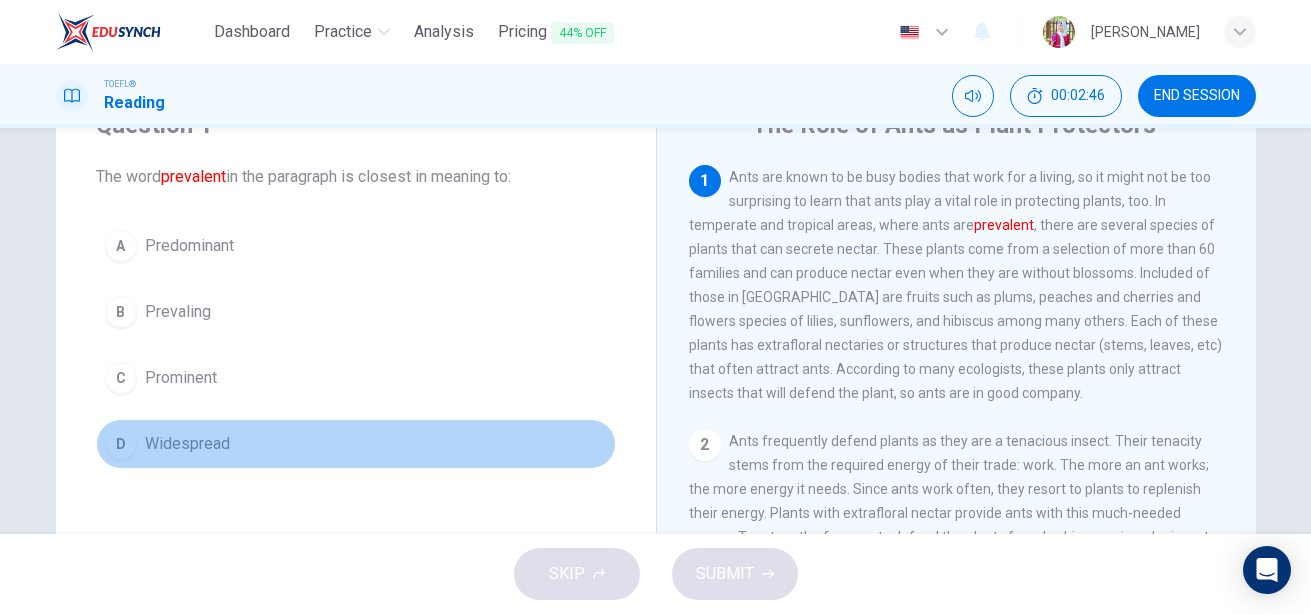 click on "D" at bounding box center [121, 444] 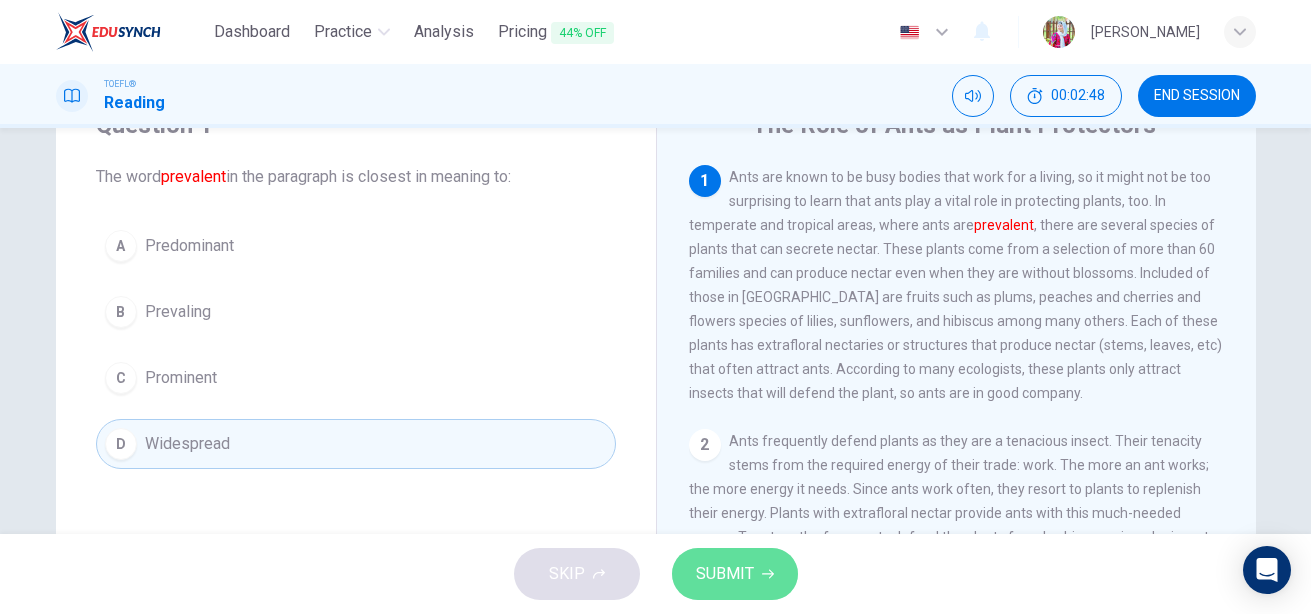 click on "SUBMIT" at bounding box center [725, 574] 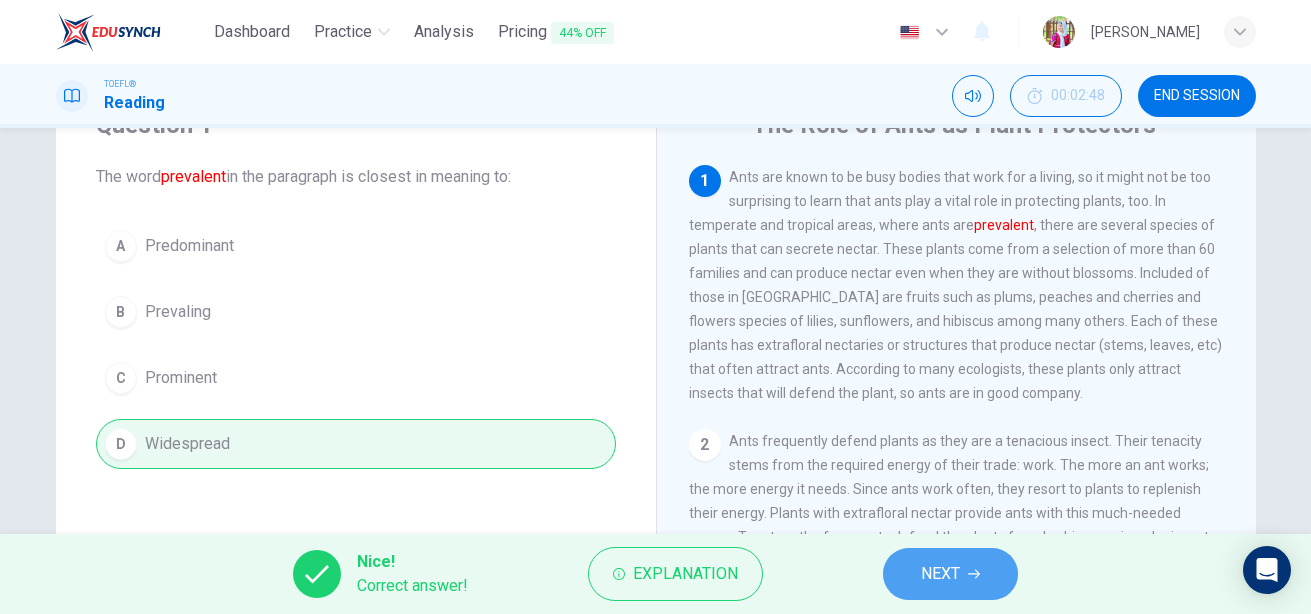 click on "NEXT" at bounding box center (940, 574) 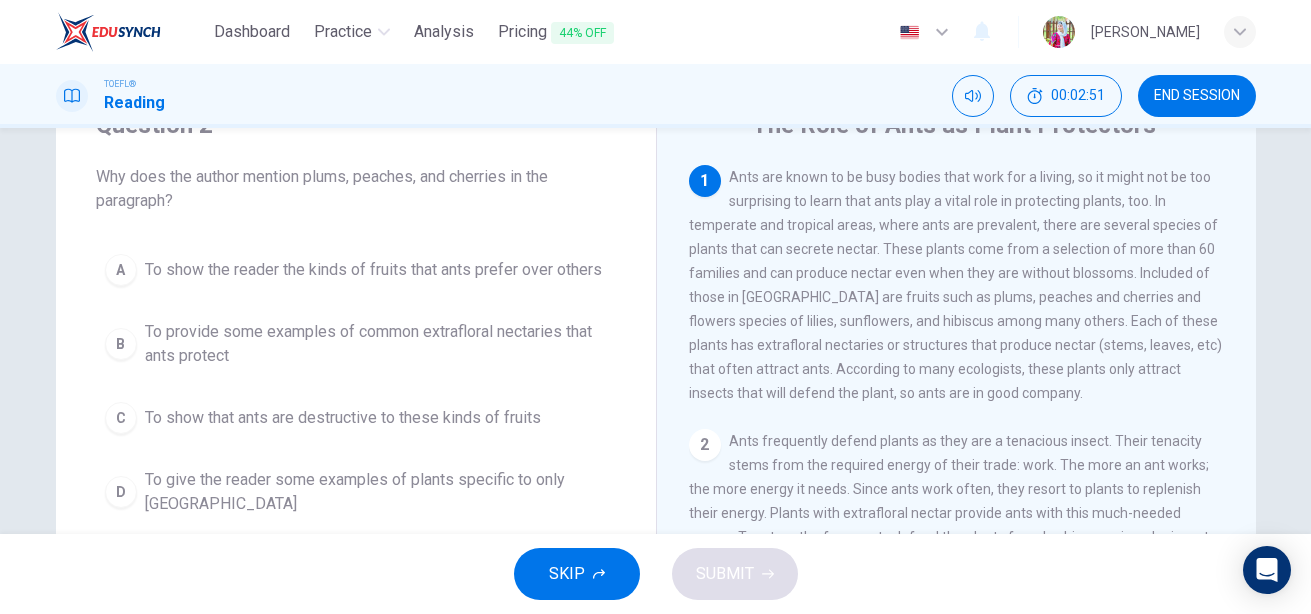drag, startPoint x: 1299, startPoint y: 330, endPoint x: 1308, endPoint y: 273, distance: 57.706154 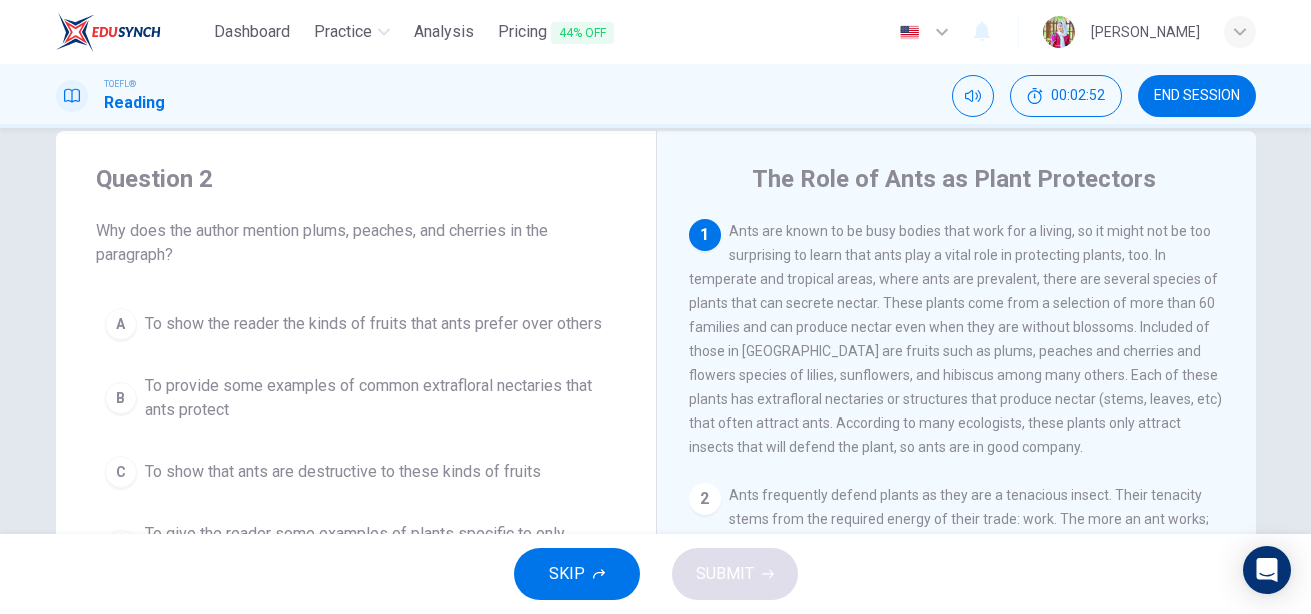 scroll, scrollTop: 0, scrollLeft: 0, axis: both 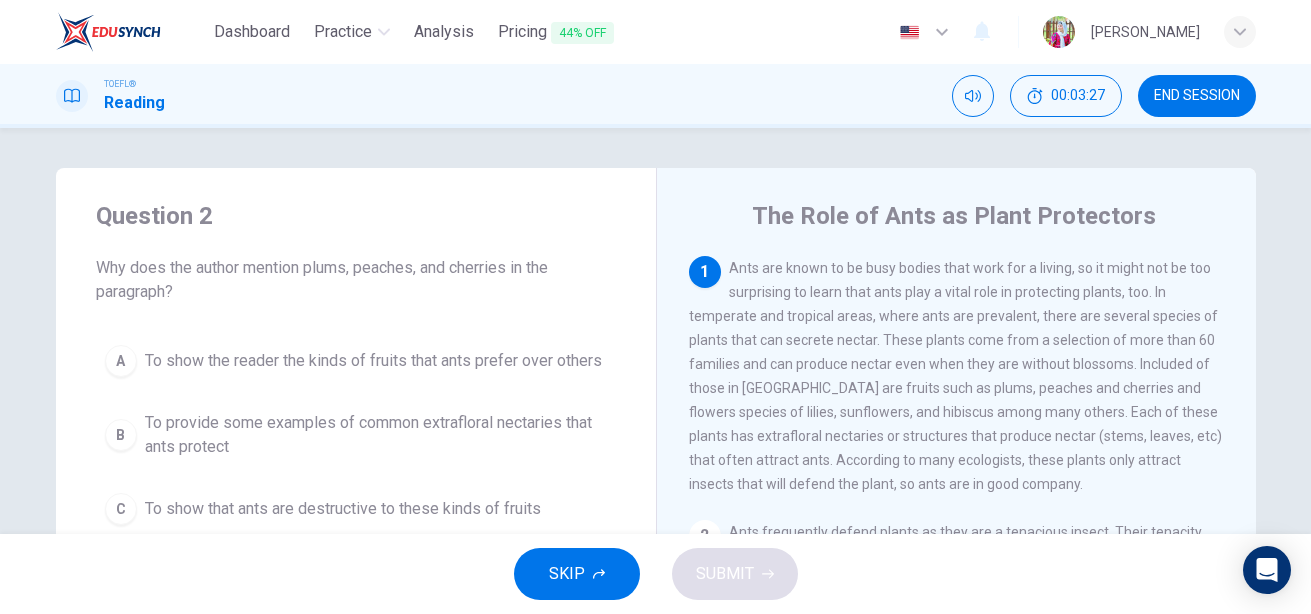 drag, startPoint x: 879, startPoint y: 347, endPoint x: 1142, endPoint y: 357, distance: 263.19003 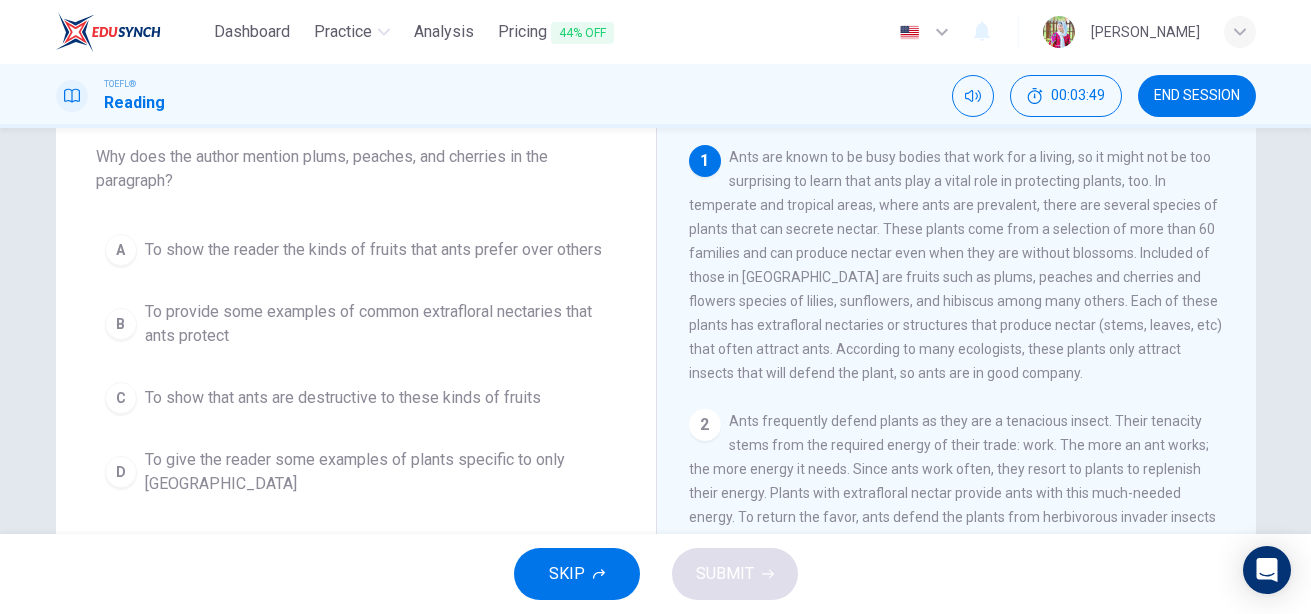 scroll, scrollTop: 113, scrollLeft: 0, axis: vertical 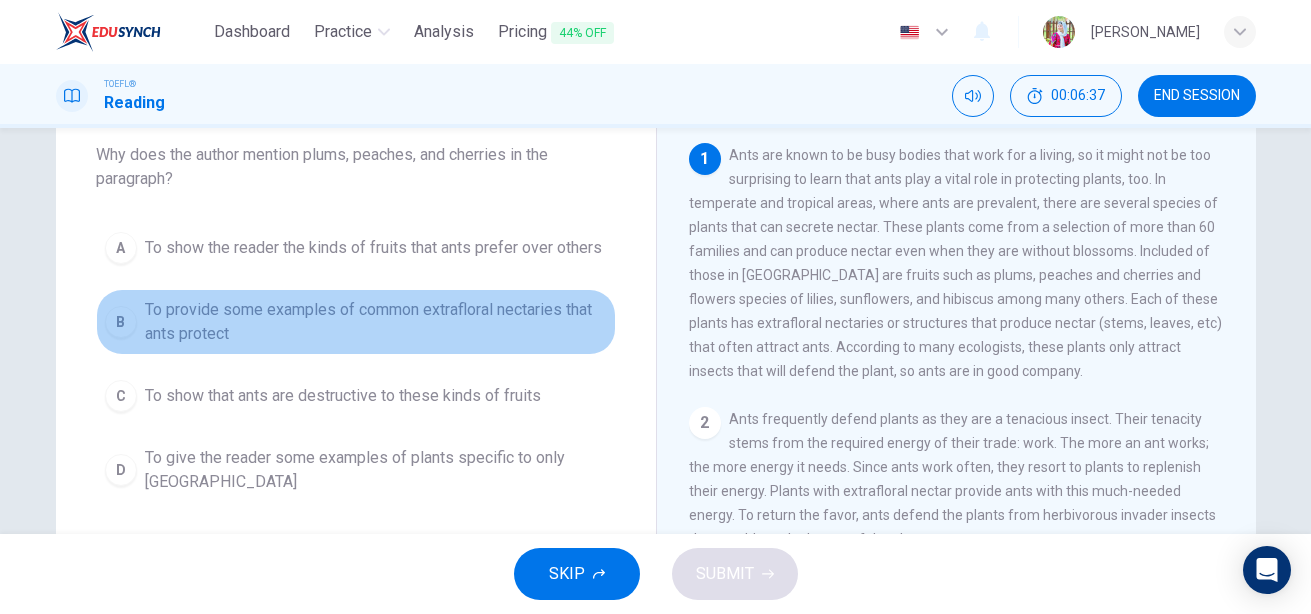 click on "B" at bounding box center [121, 322] 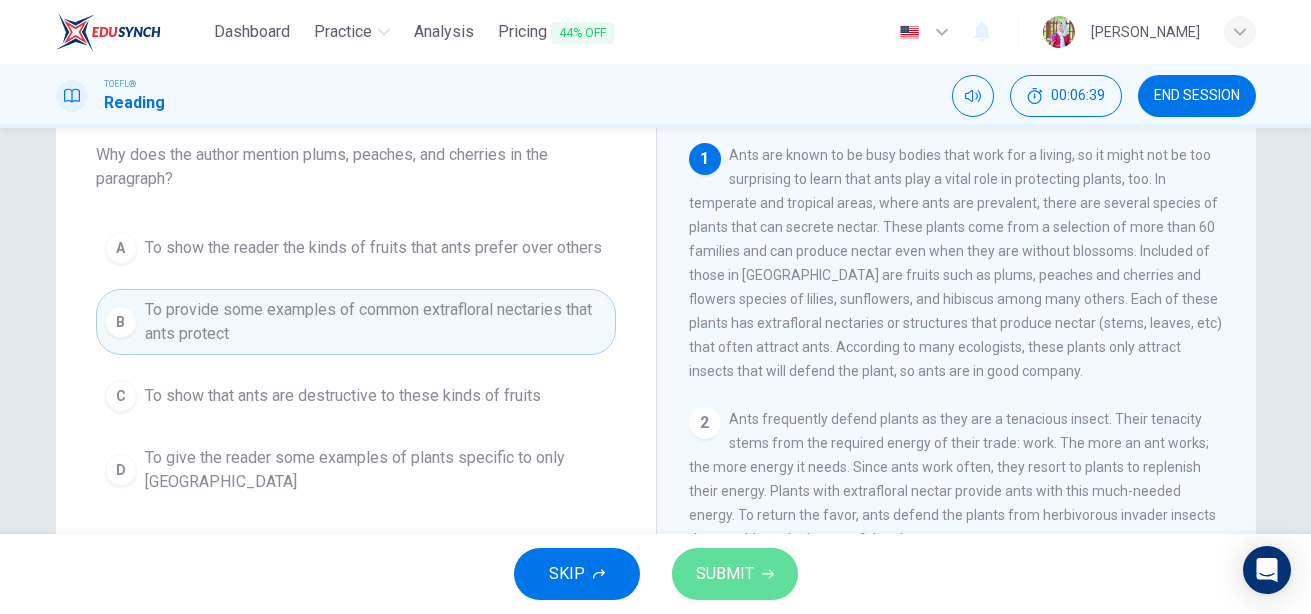click on "SUBMIT" at bounding box center (725, 574) 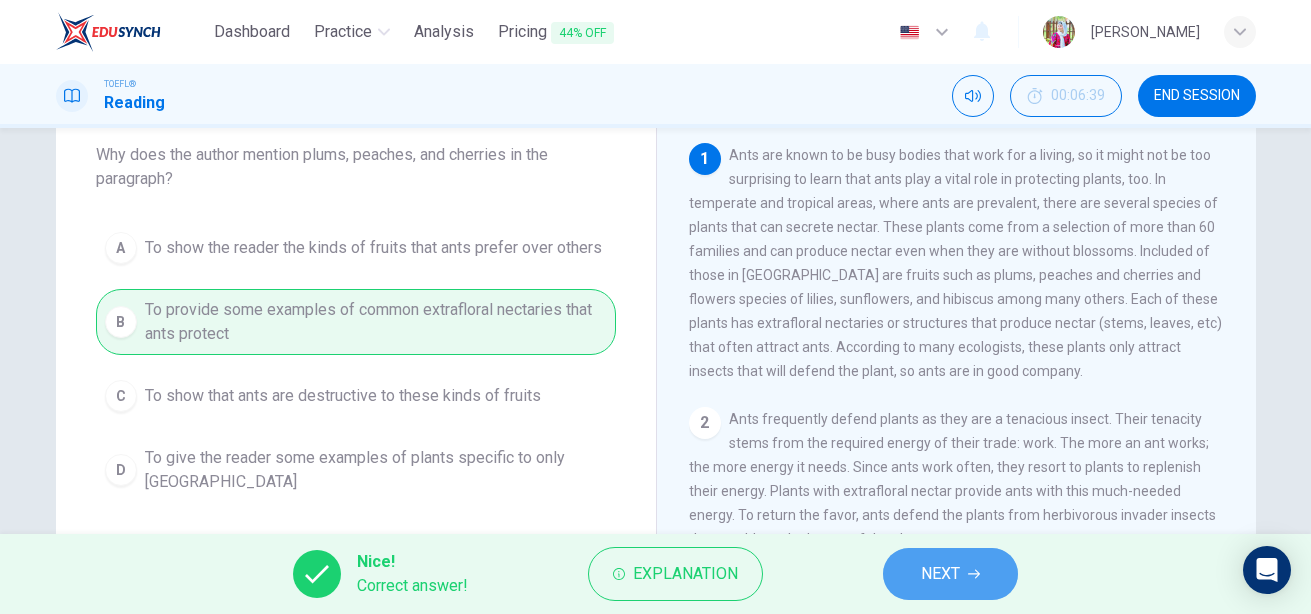 click on "NEXT" at bounding box center (950, 574) 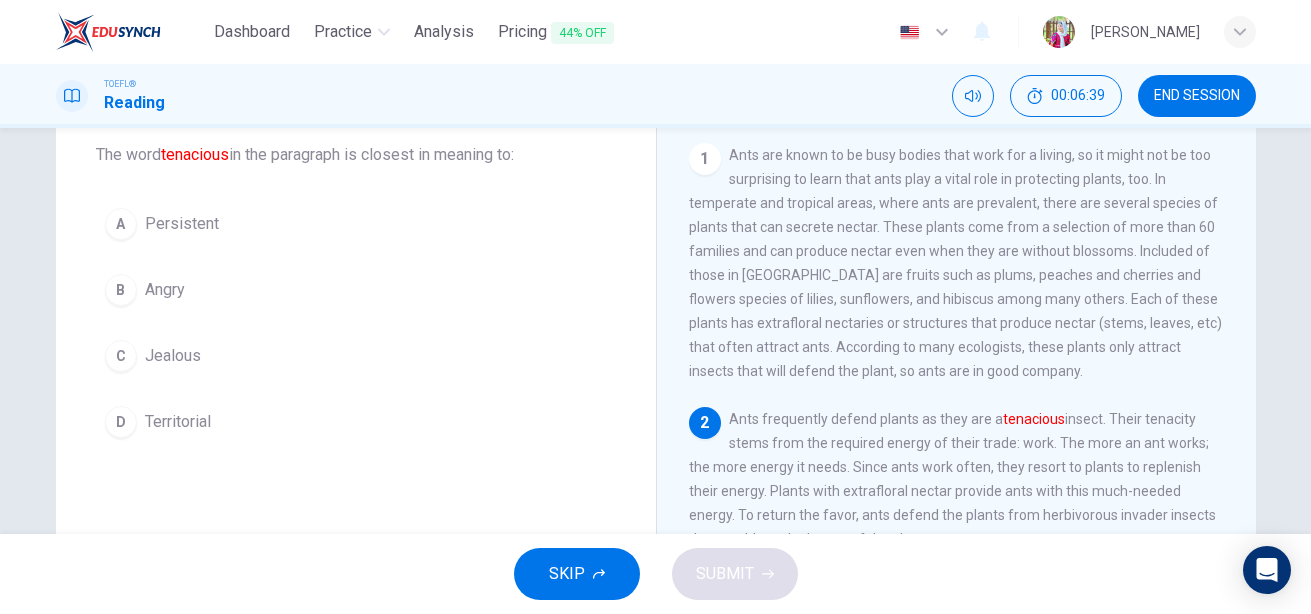 scroll, scrollTop: 49, scrollLeft: 0, axis: vertical 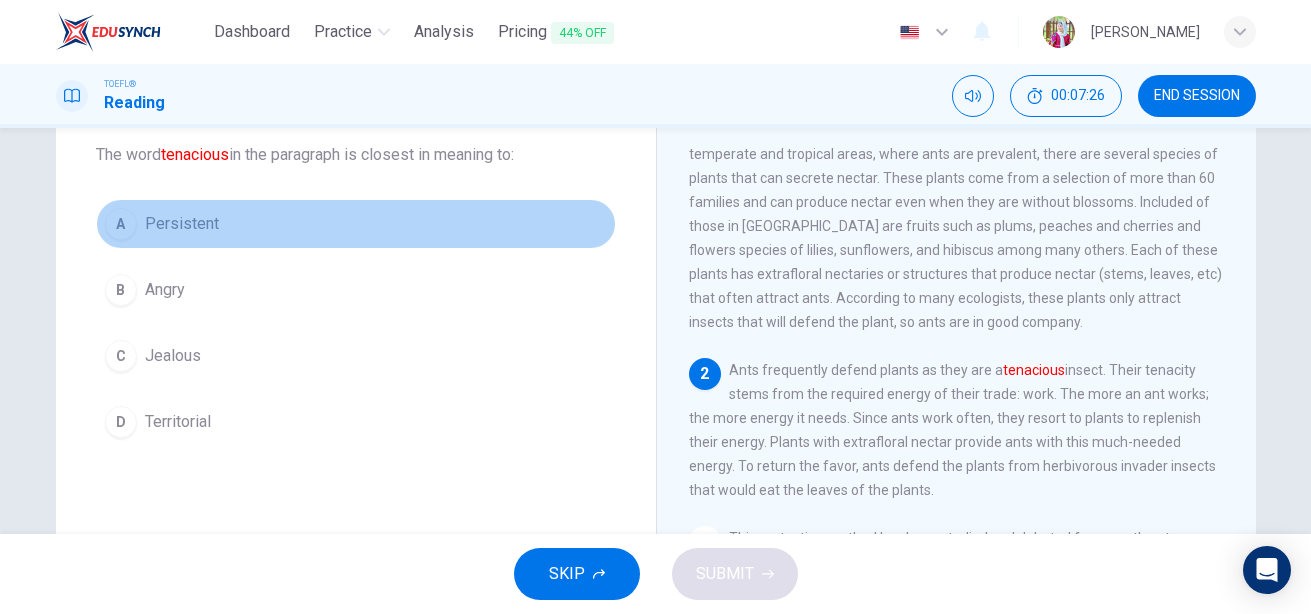 click on "A" at bounding box center [121, 224] 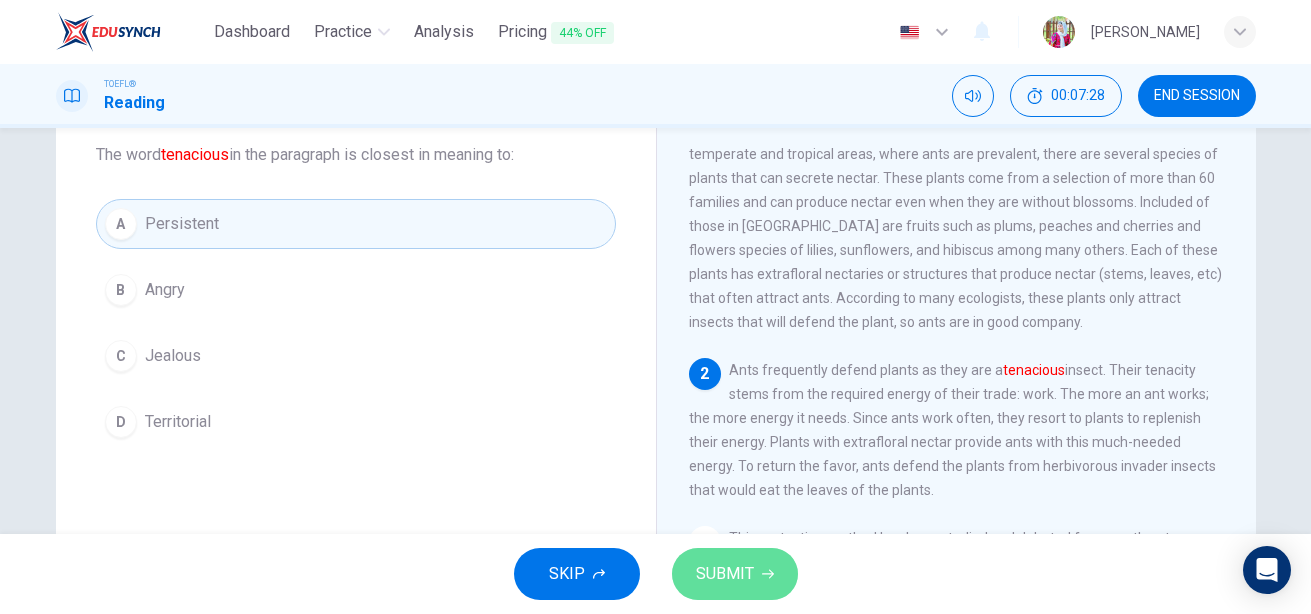 click on "SUBMIT" at bounding box center (725, 574) 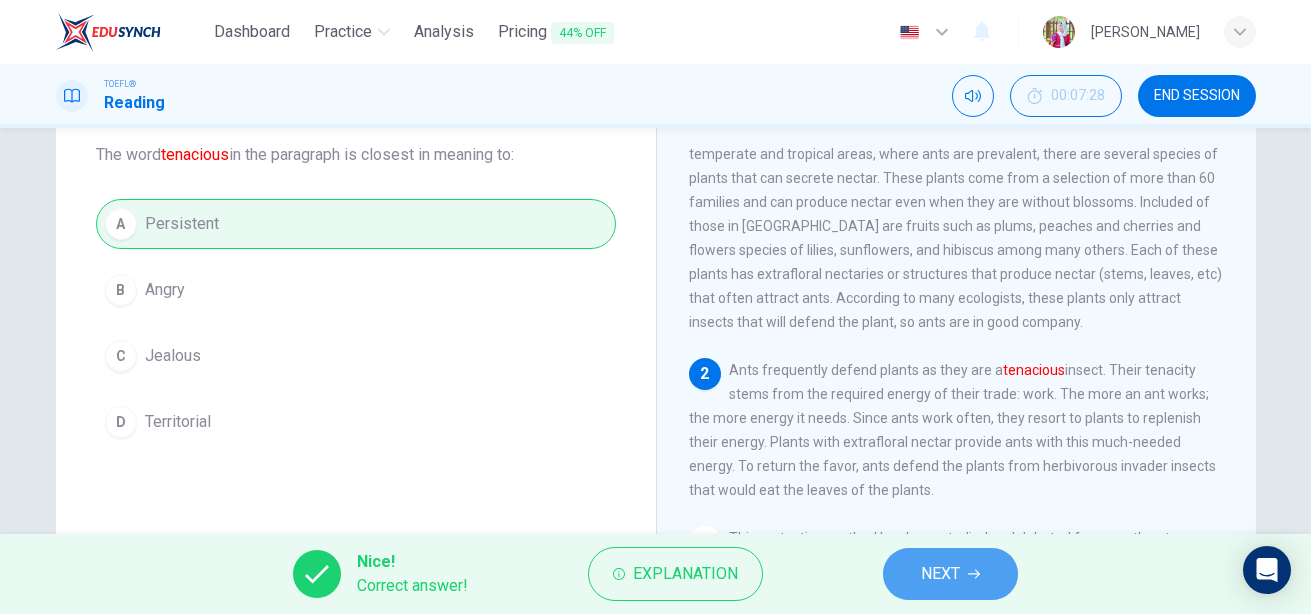 click on "NEXT" at bounding box center (940, 574) 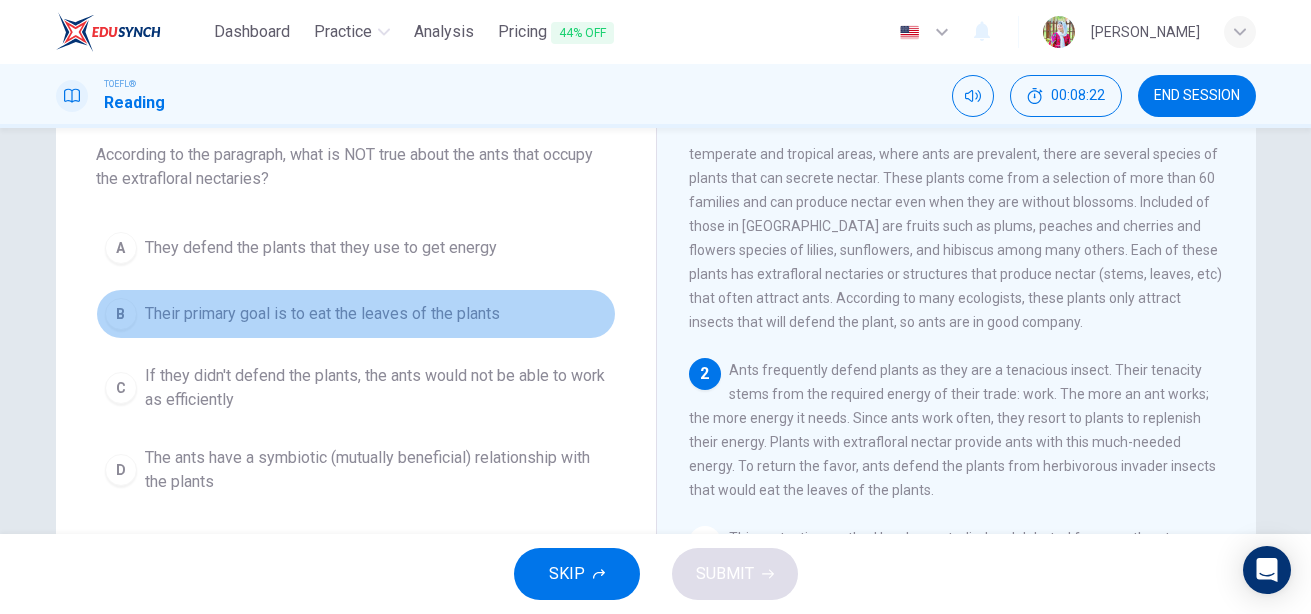 click on "B" at bounding box center [121, 314] 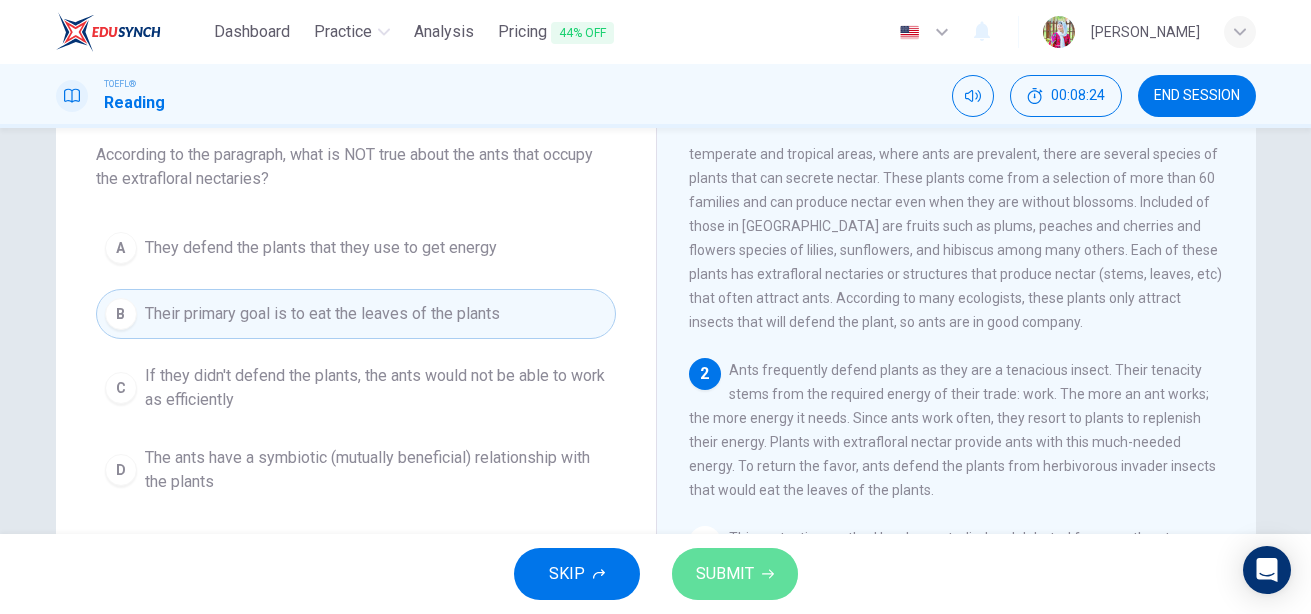 click on "SUBMIT" at bounding box center (725, 574) 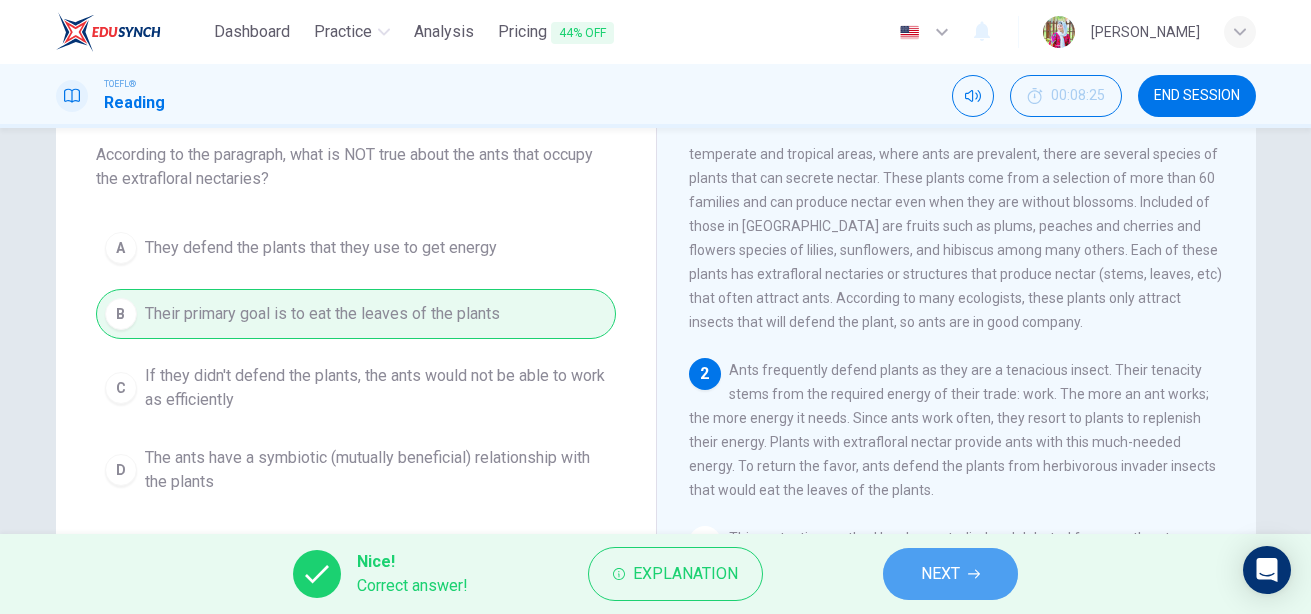 click on "NEXT" at bounding box center (950, 574) 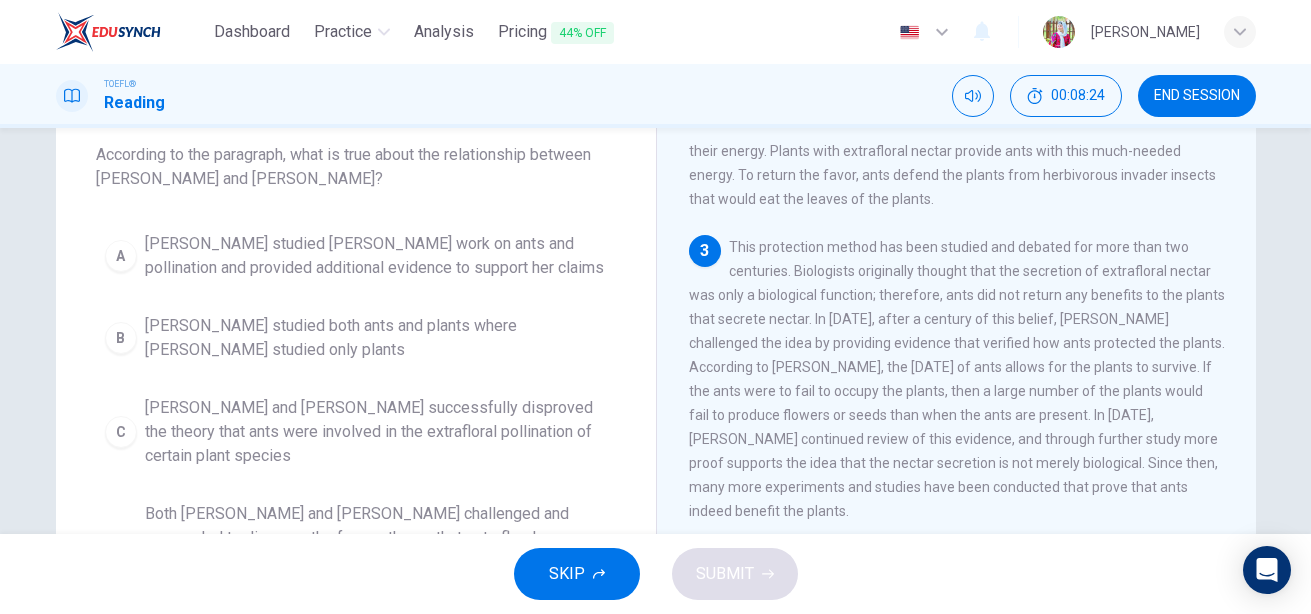 scroll, scrollTop: 373, scrollLeft: 0, axis: vertical 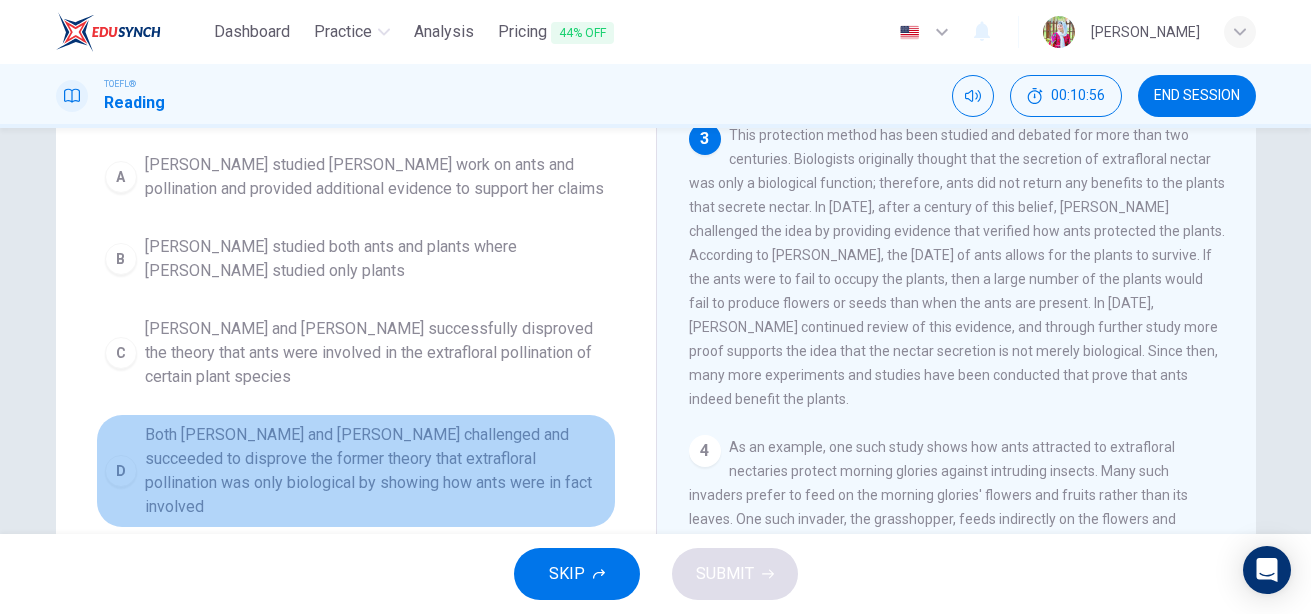 click on "Both [PERSON_NAME] and [PERSON_NAME] challenged and succeeded to disprove the former theory that extrafloral pollination was only biological by showing how ants were in fact involved" at bounding box center [376, 471] 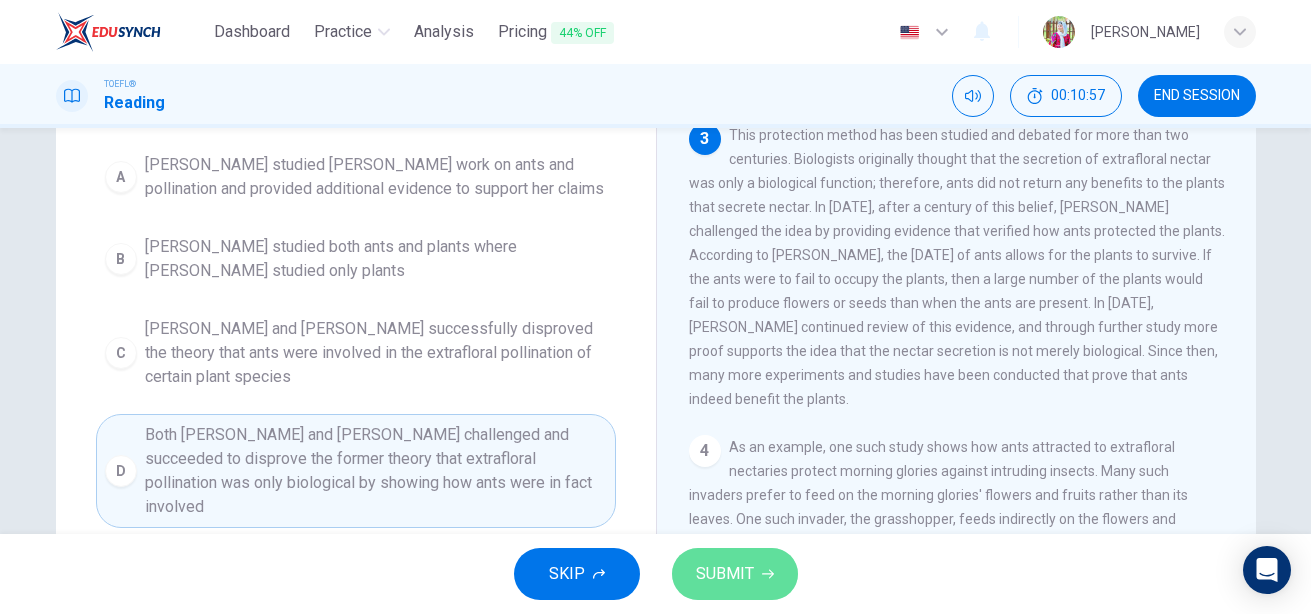 click on "SUBMIT" at bounding box center (725, 574) 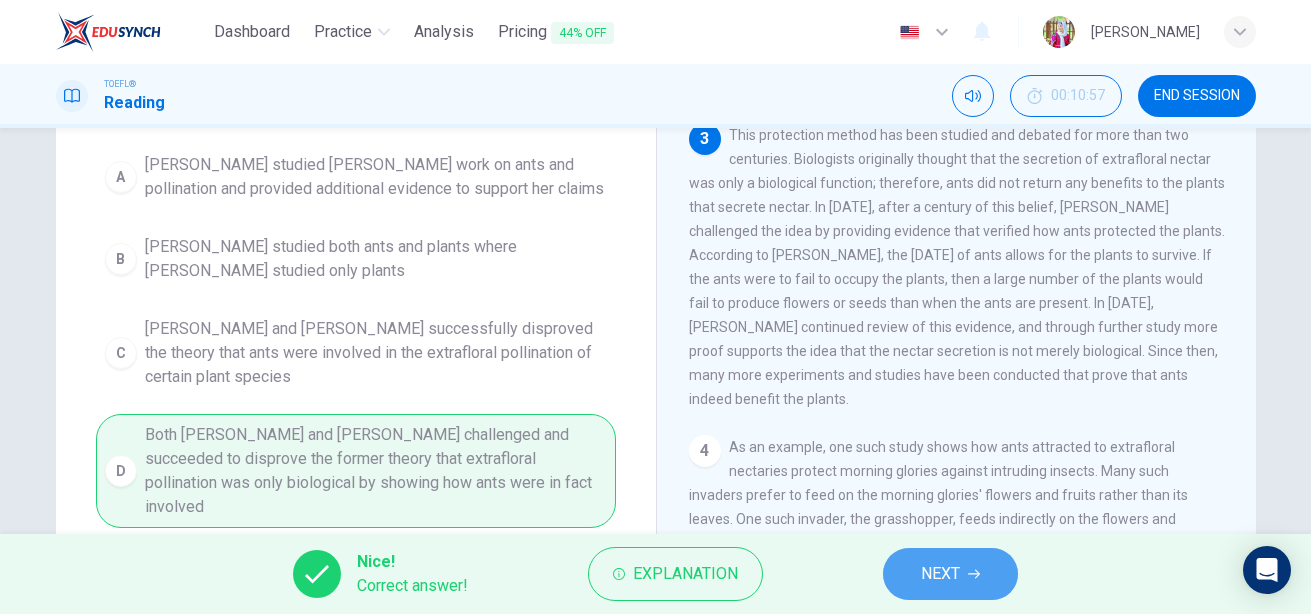 click on "NEXT" at bounding box center (940, 574) 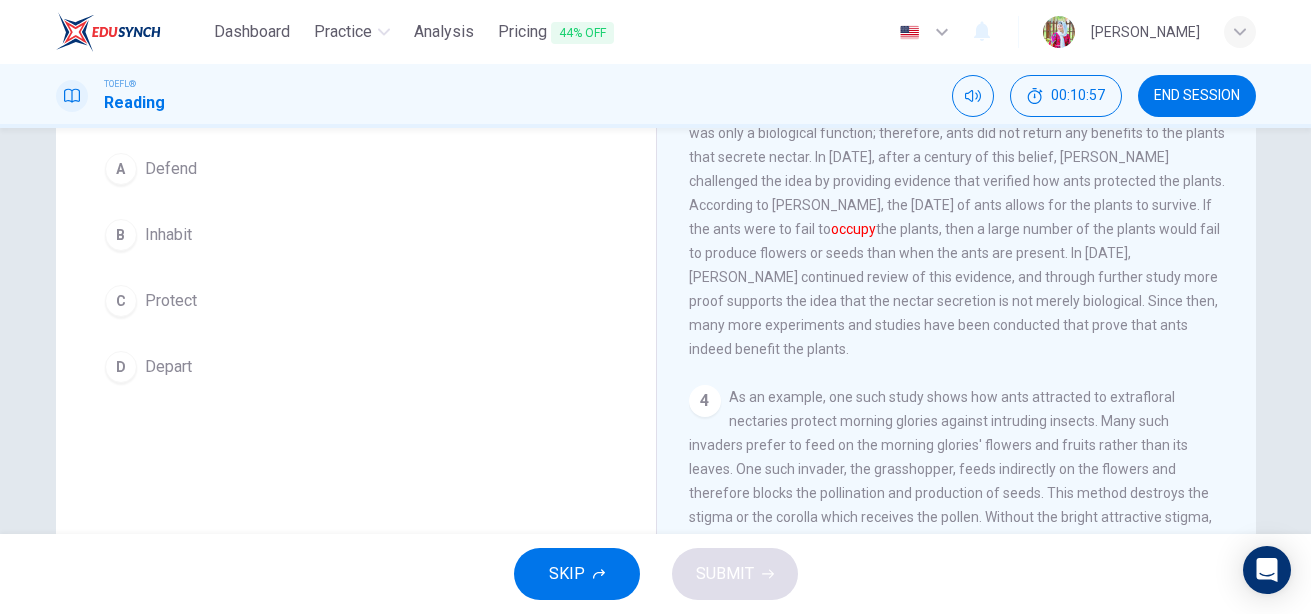 scroll, scrollTop: 448, scrollLeft: 0, axis: vertical 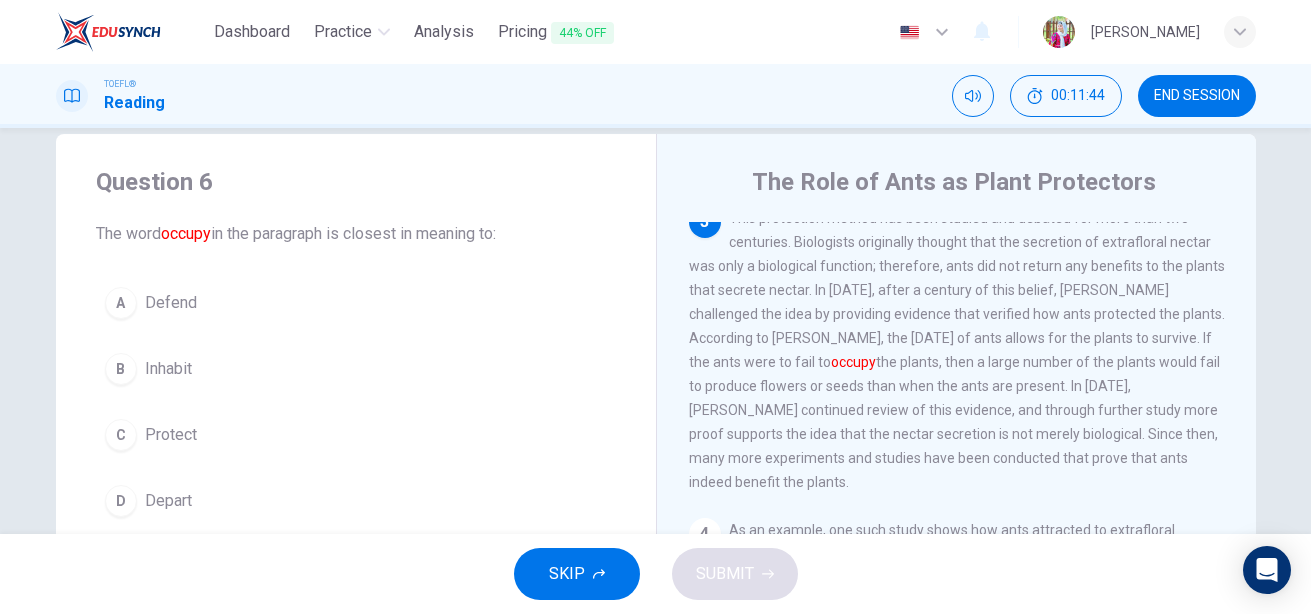 click on "B" at bounding box center (121, 369) 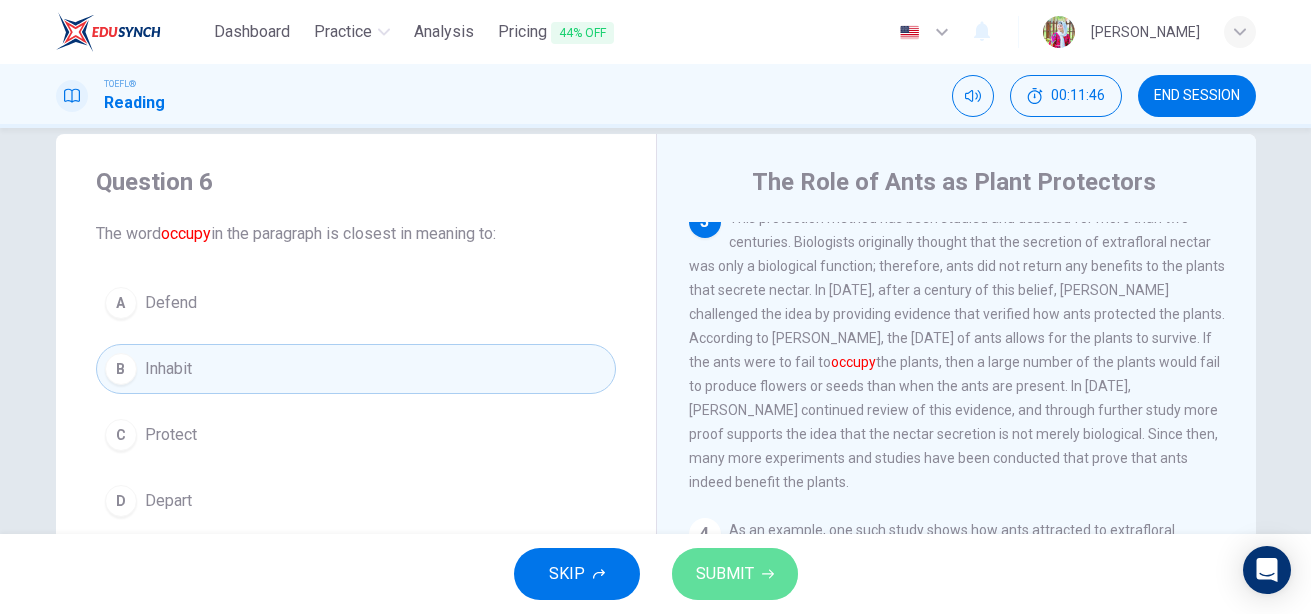 click on "SUBMIT" at bounding box center (725, 574) 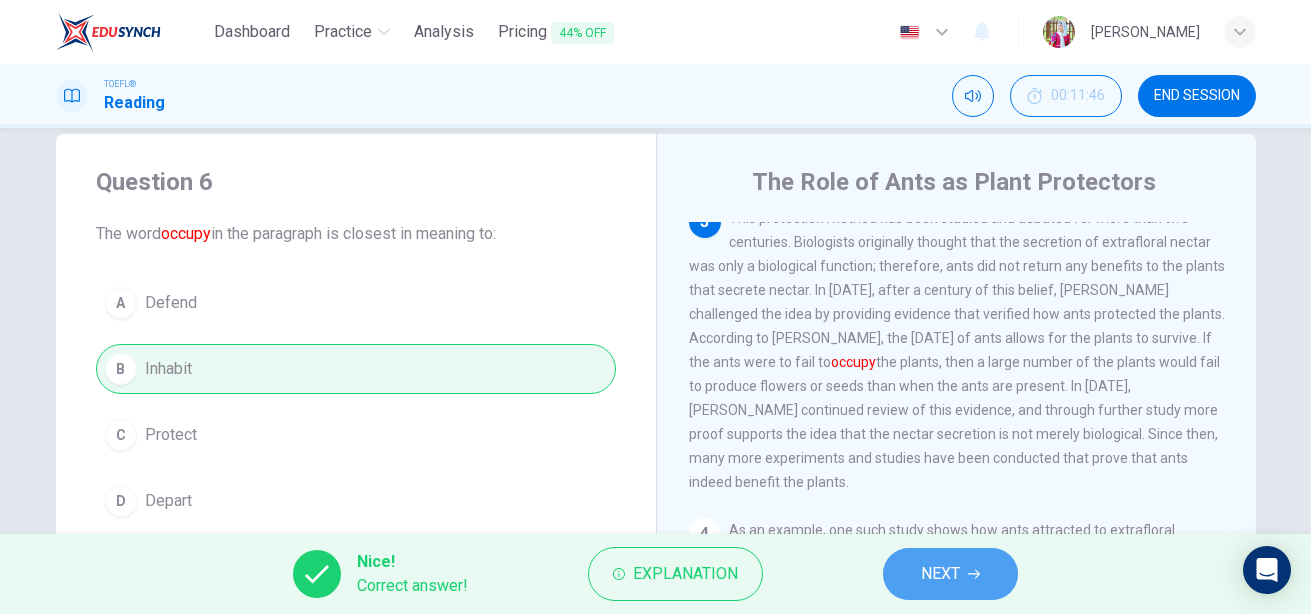 click on "NEXT" at bounding box center [950, 574] 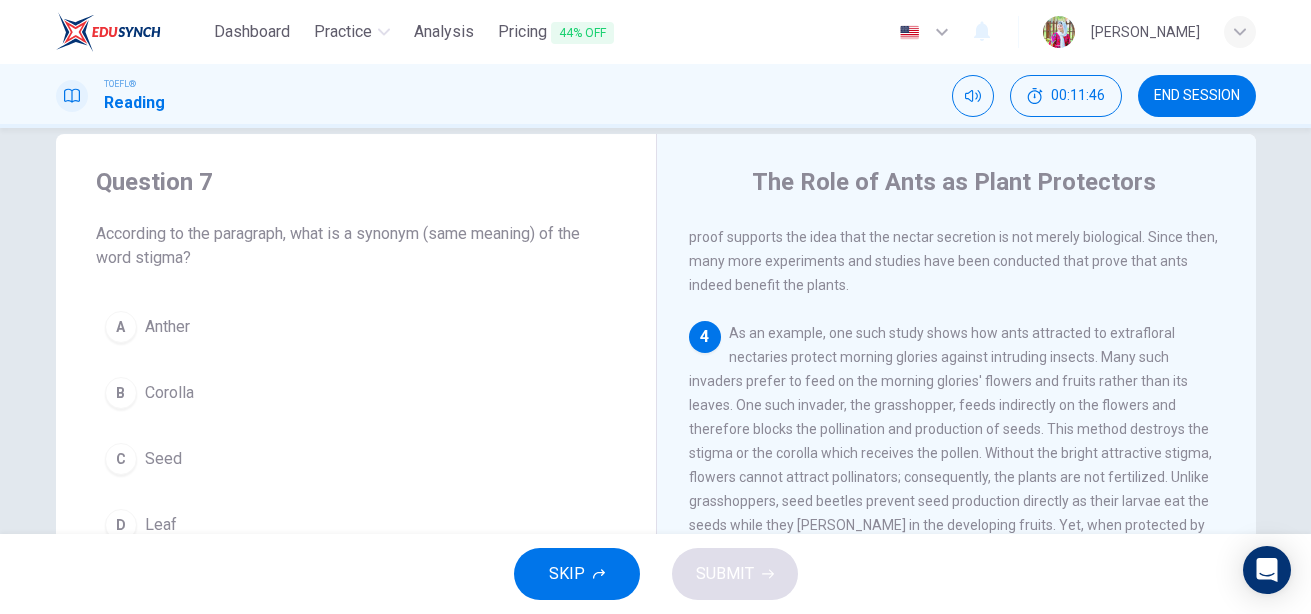 scroll, scrollTop: 647, scrollLeft: 0, axis: vertical 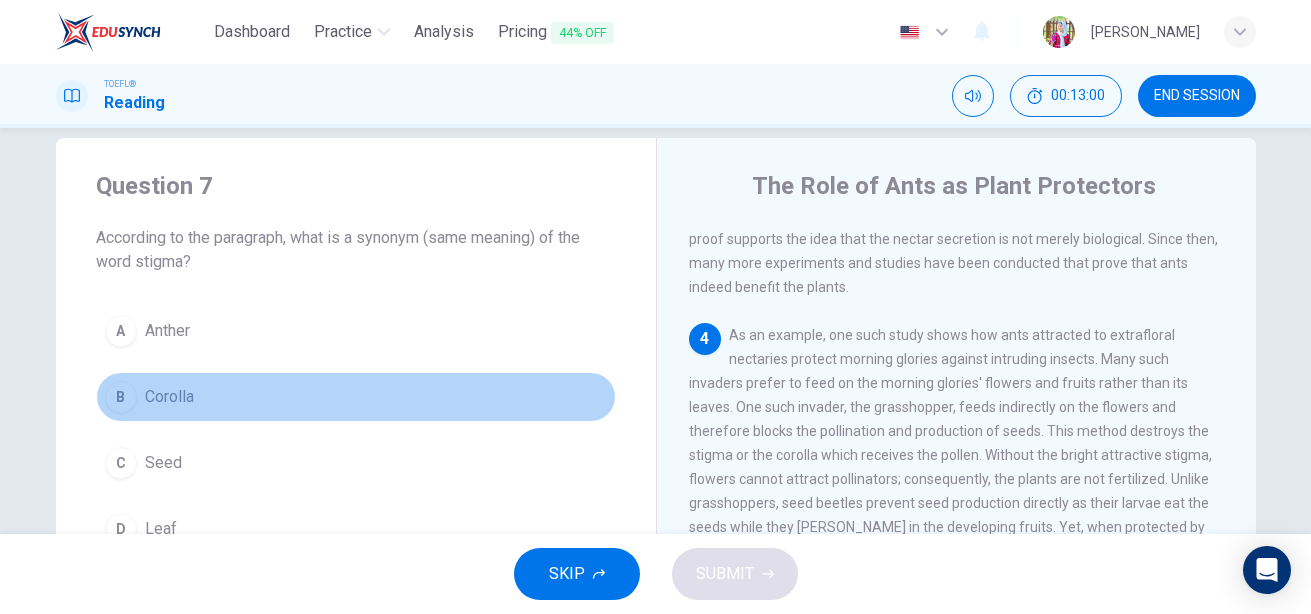 click on "B" at bounding box center (121, 397) 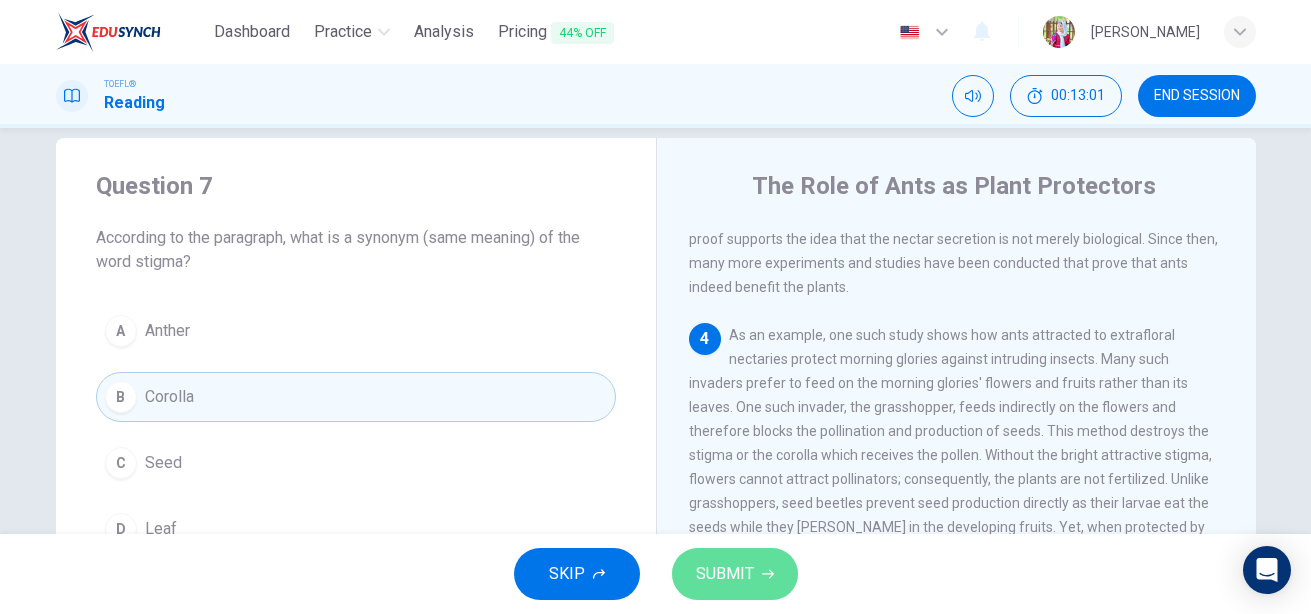 click on "SUBMIT" at bounding box center [725, 574] 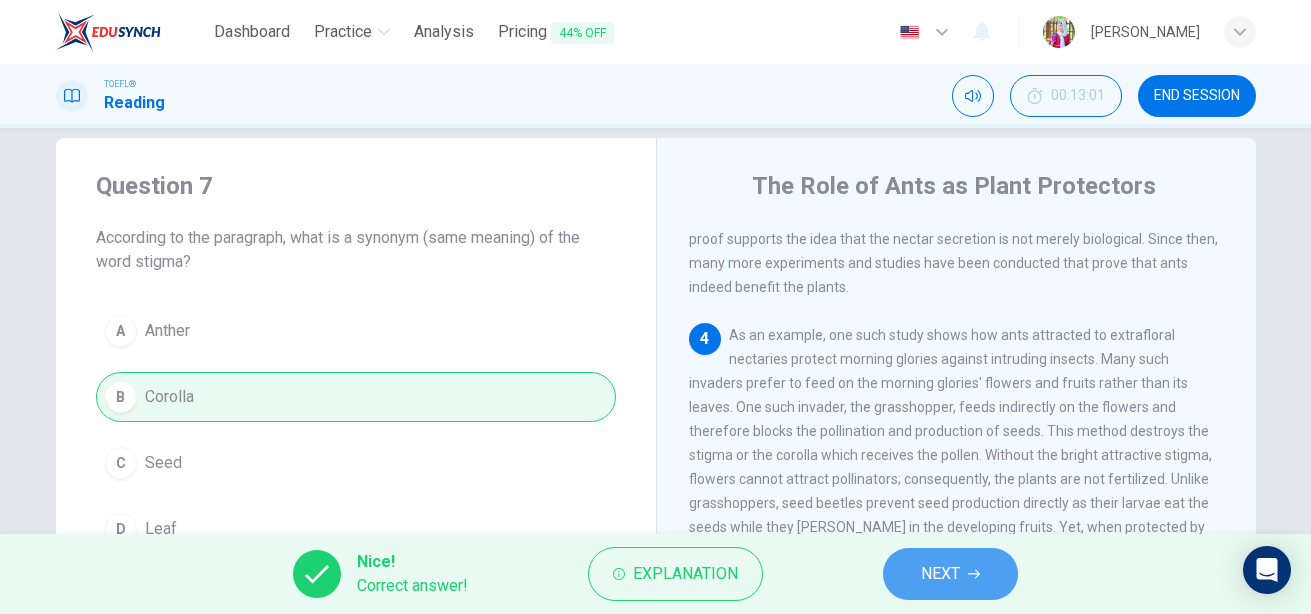 click on "NEXT" at bounding box center [950, 574] 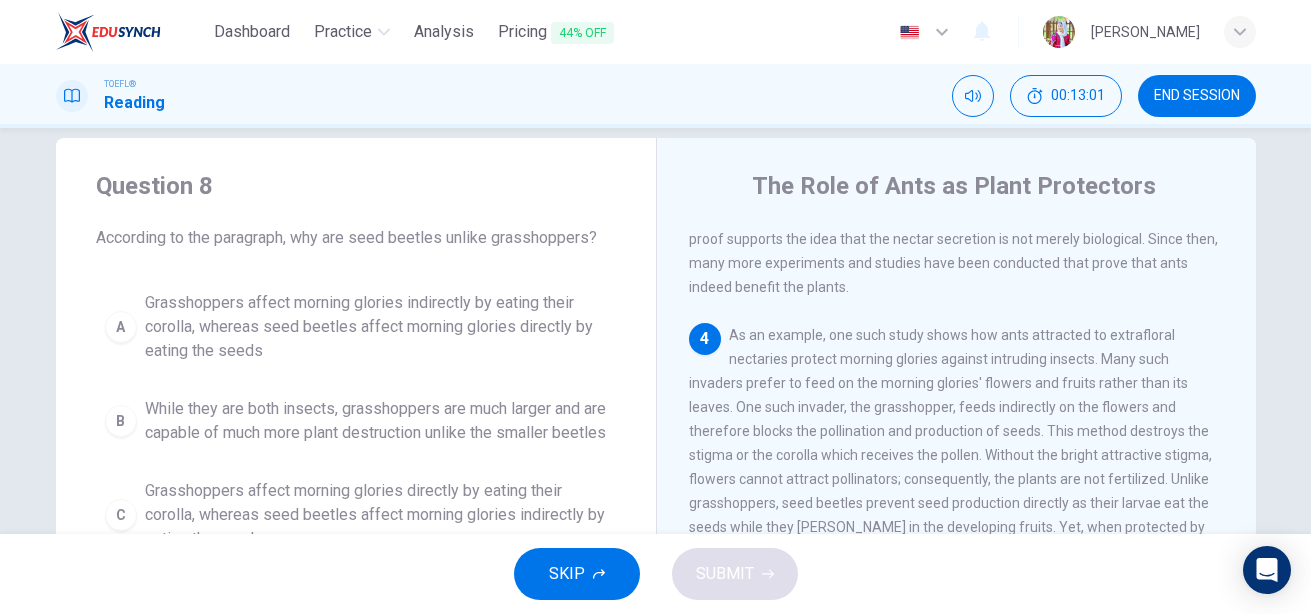 scroll, scrollTop: 720, scrollLeft: 0, axis: vertical 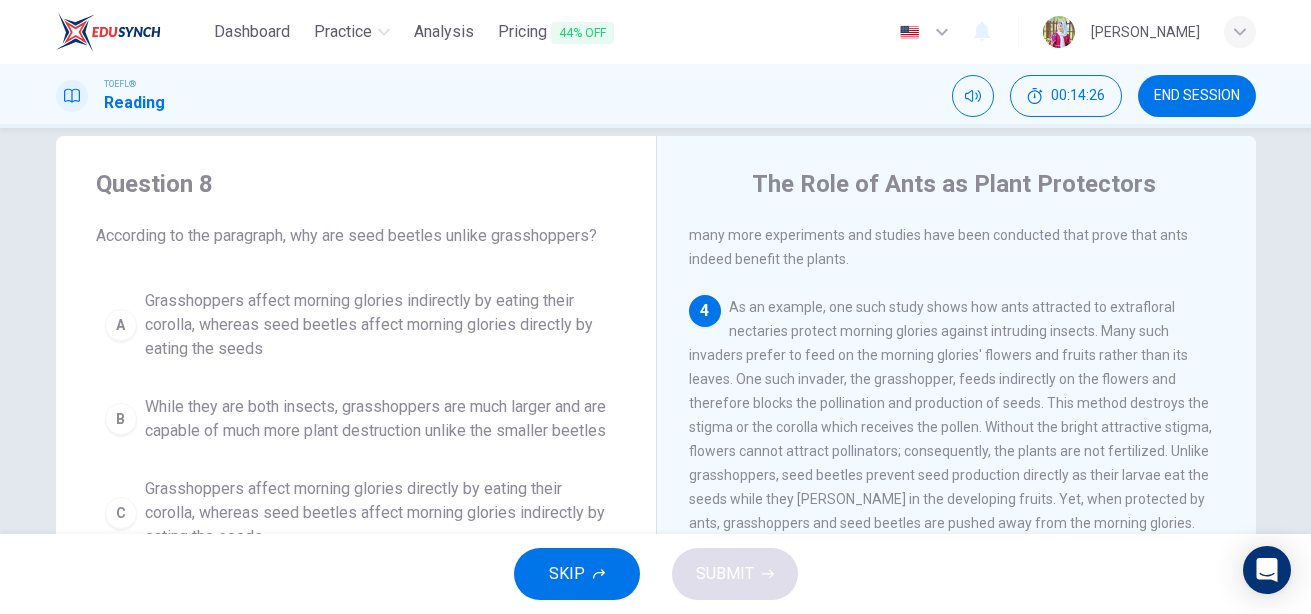 drag, startPoint x: 1161, startPoint y: 436, endPoint x: 1090, endPoint y: 471, distance: 79.15807 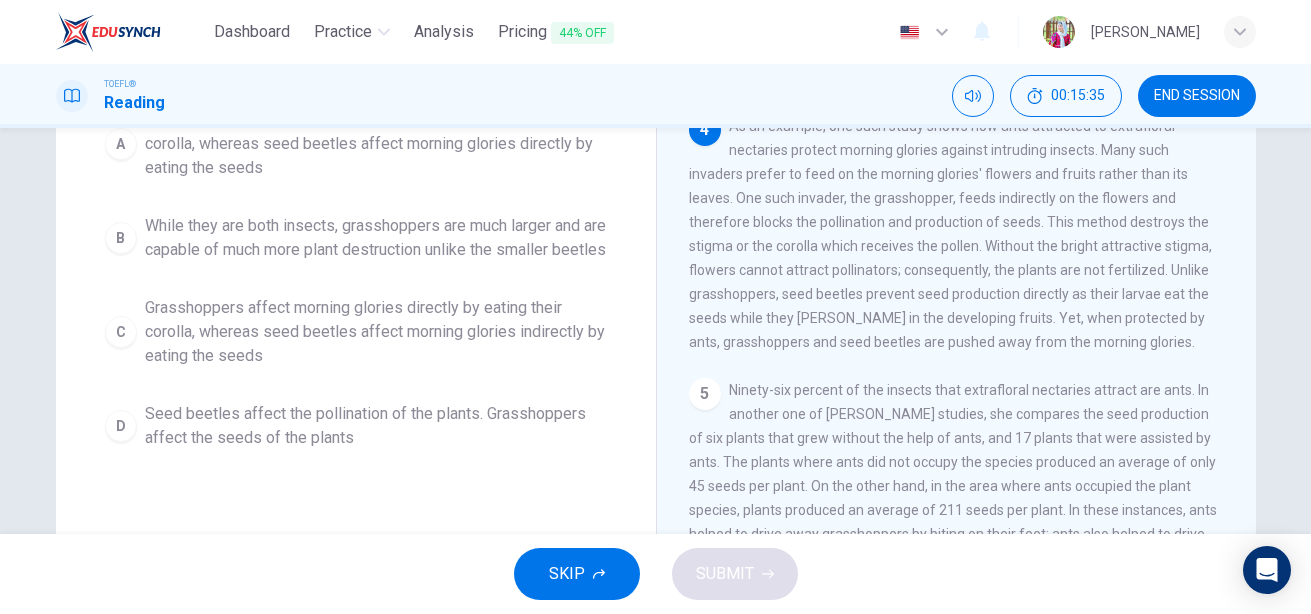scroll, scrollTop: 227, scrollLeft: 0, axis: vertical 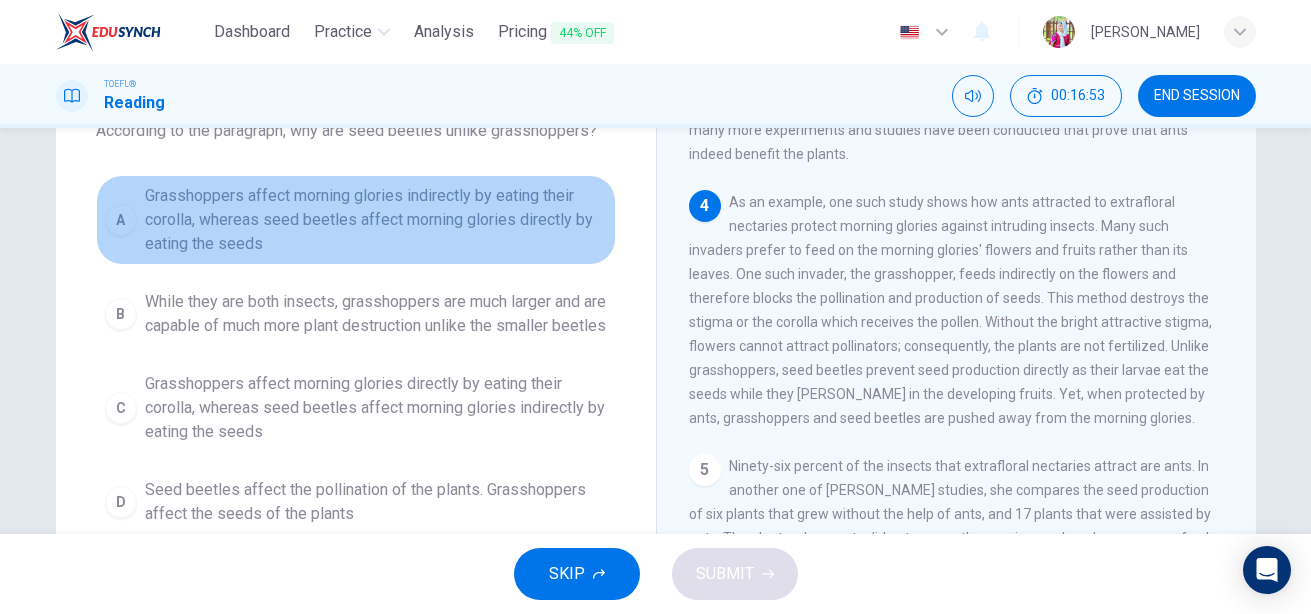 click on "Grasshoppers affect morning glories indirectly by eating their corolla, whereas seed beetles affect morning glories directly by eating the seeds" at bounding box center [376, 220] 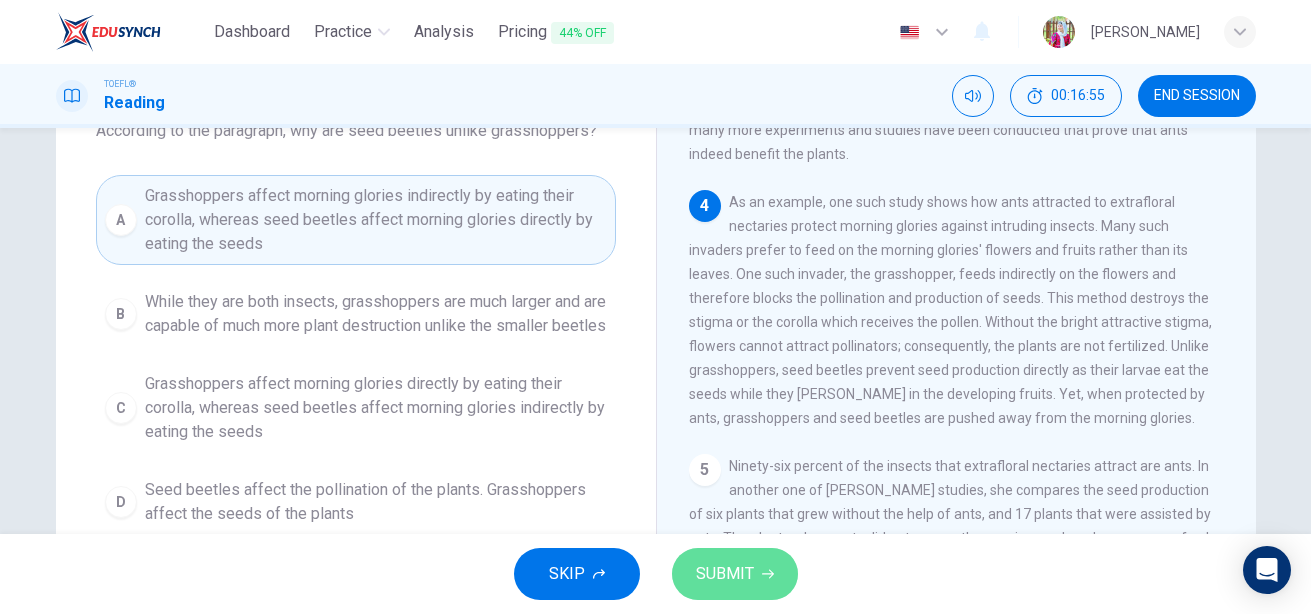 click on "SUBMIT" at bounding box center [725, 574] 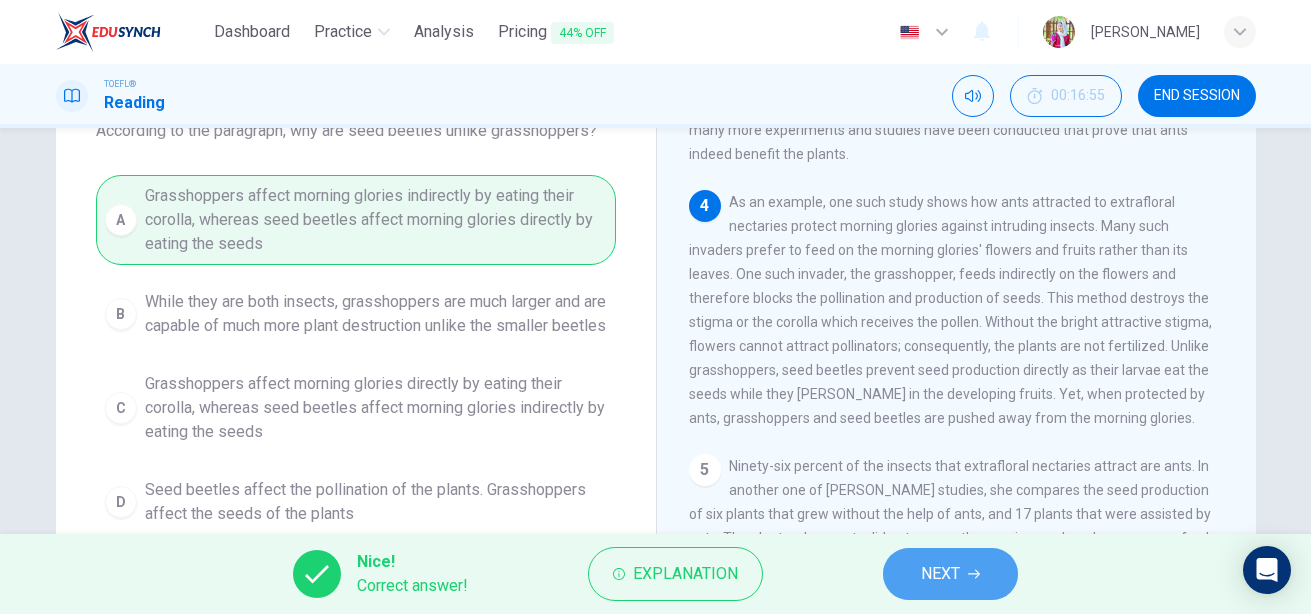 click on "NEXT" at bounding box center (950, 574) 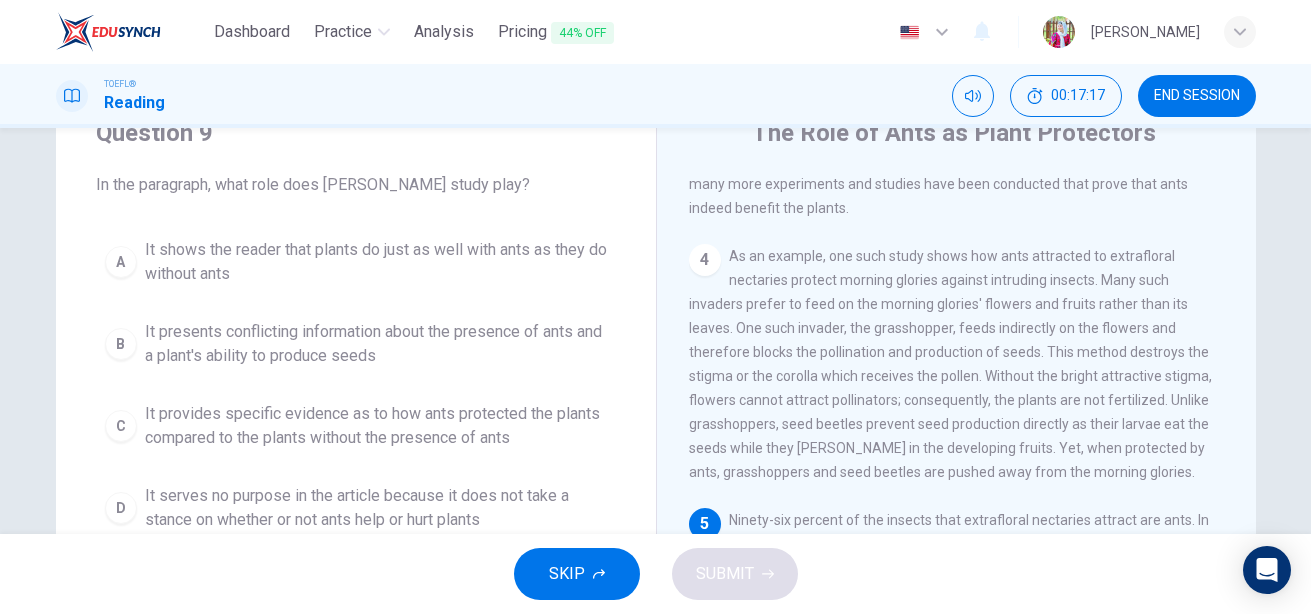 scroll, scrollTop: 87, scrollLeft: 0, axis: vertical 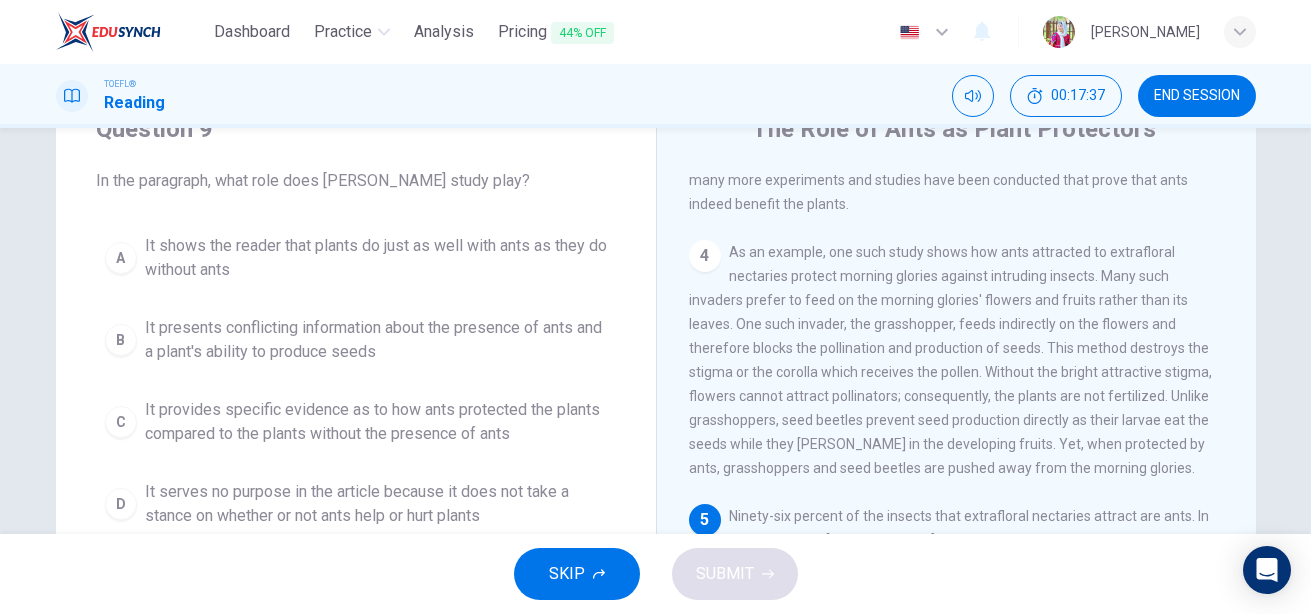 drag, startPoint x: 1297, startPoint y: 368, endPoint x: 1293, endPoint y: 383, distance: 15.524175 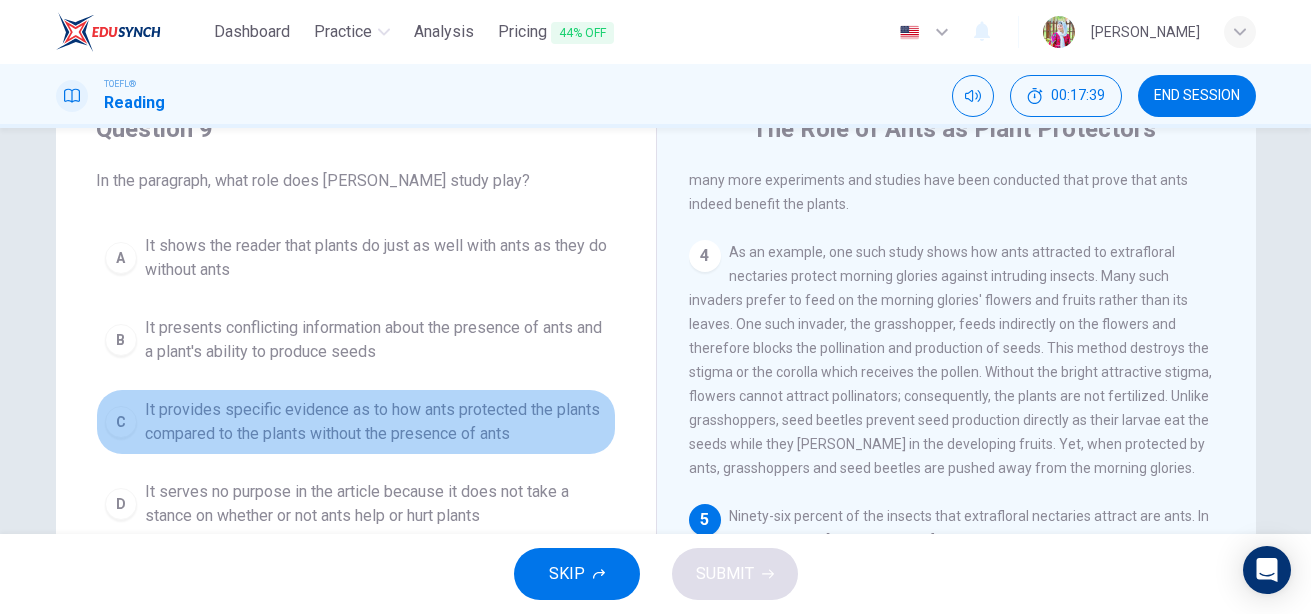 click on "It provides specific evidence as to how ants protected the plants compared to the plants without the presence of ants" at bounding box center (376, 422) 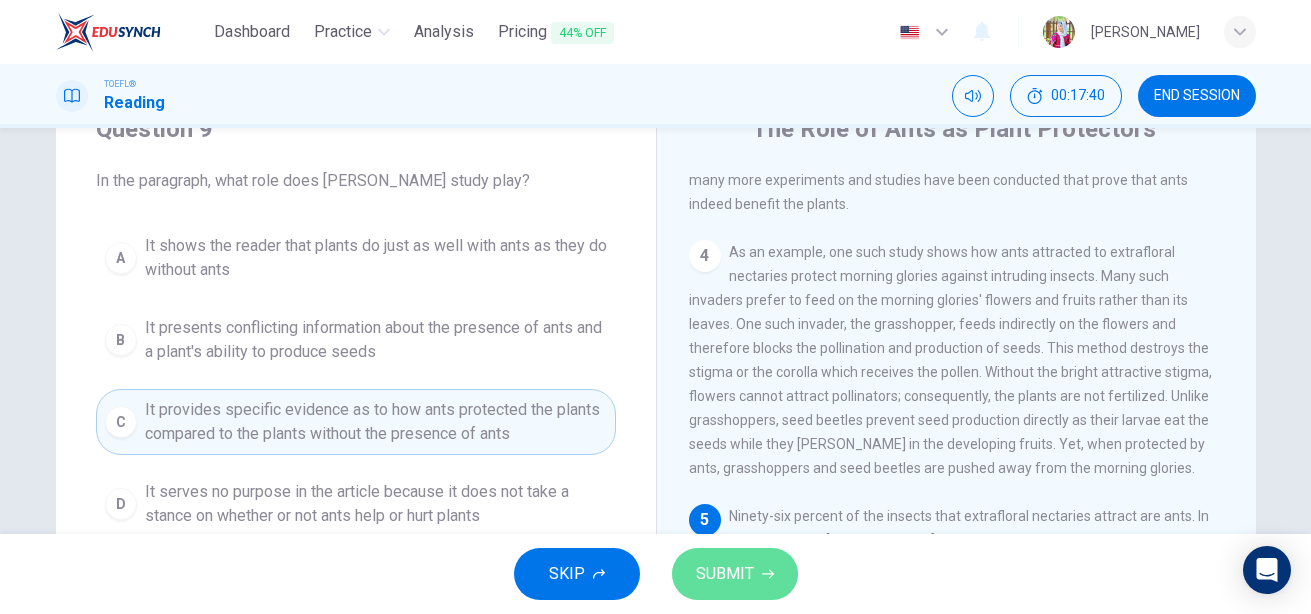 click on "SUBMIT" at bounding box center [725, 574] 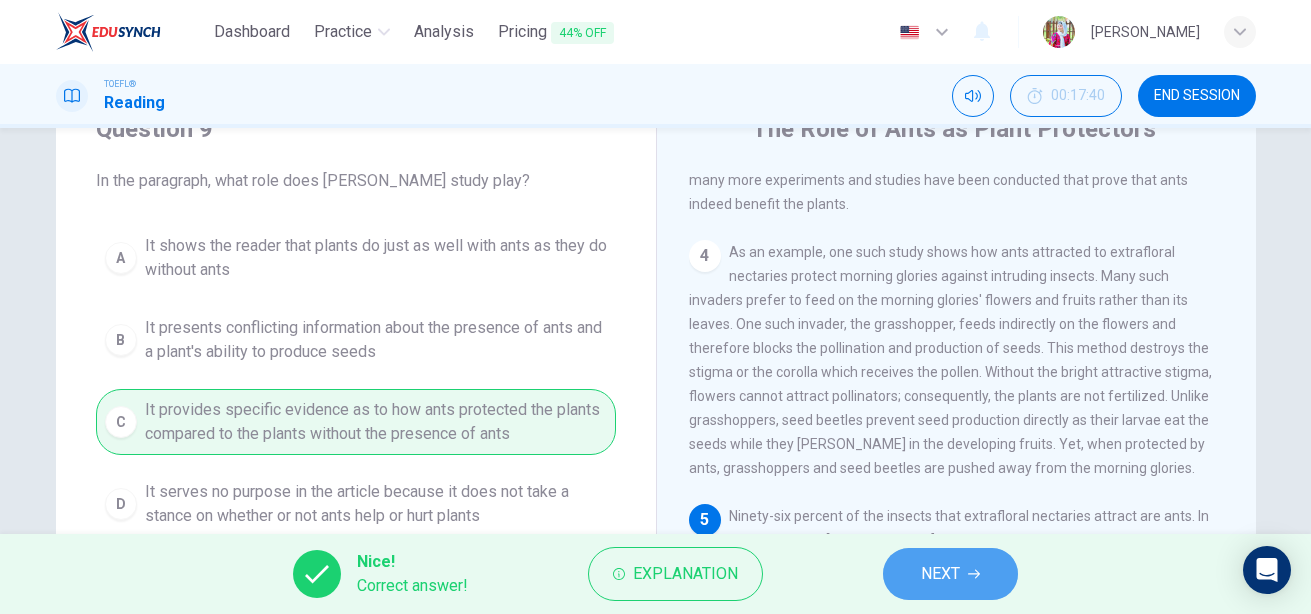 click on "NEXT" at bounding box center [940, 574] 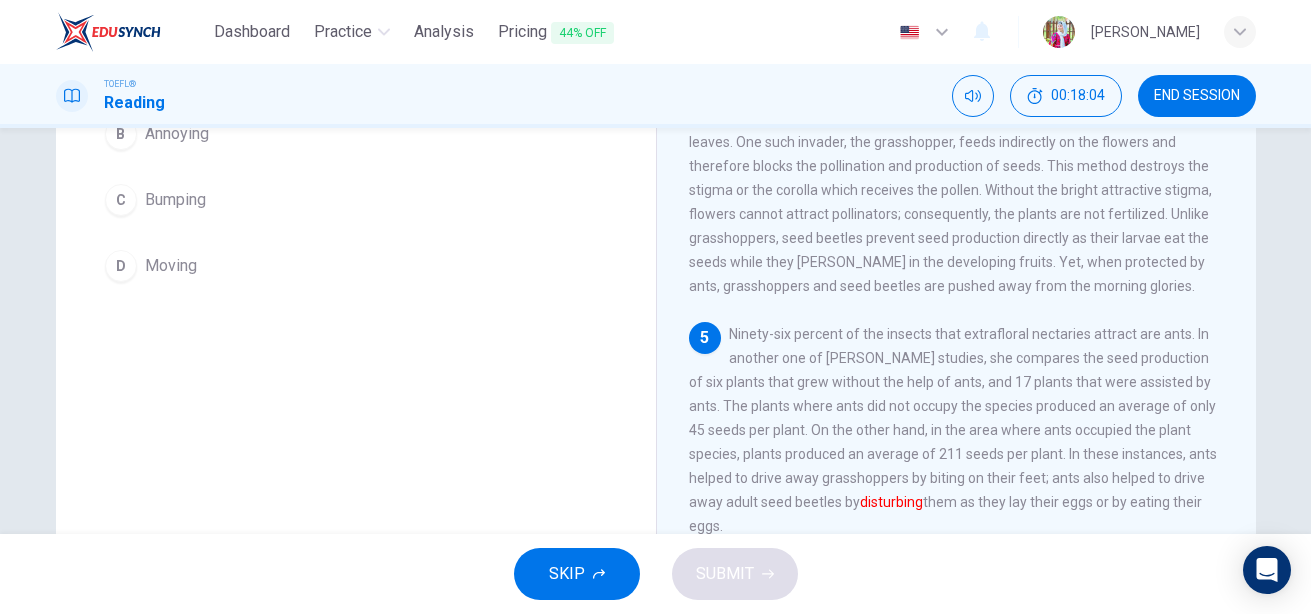 scroll, scrollTop: 369, scrollLeft: 0, axis: vertical 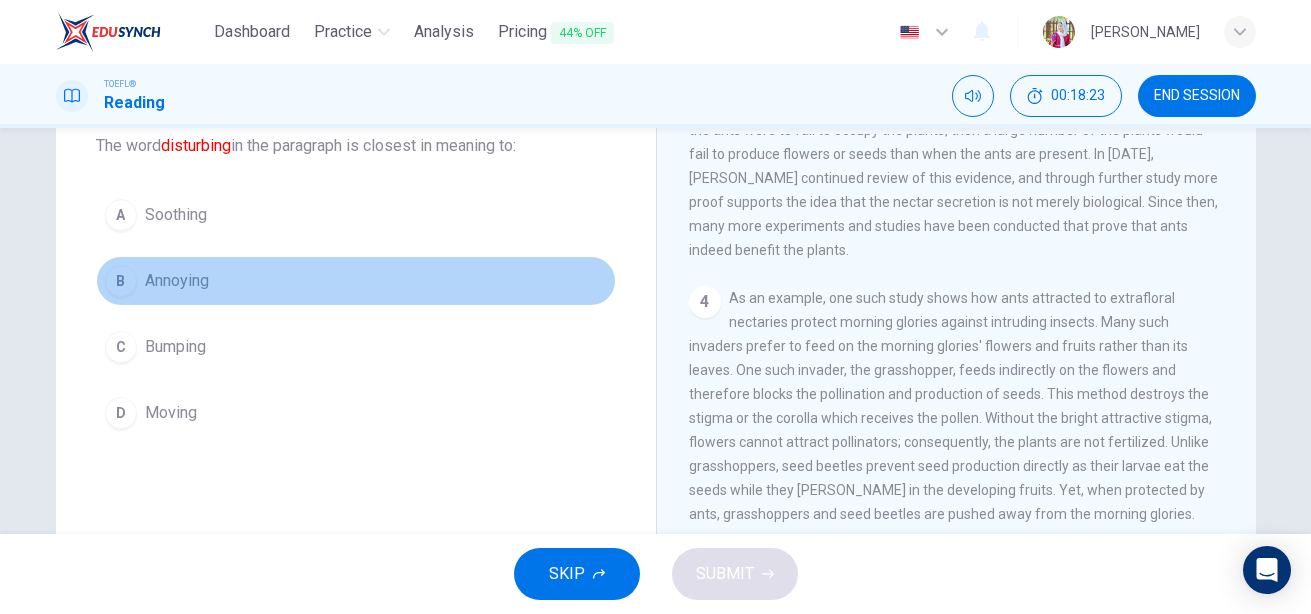click on "B Annoying" at bounding box center (356, 281) 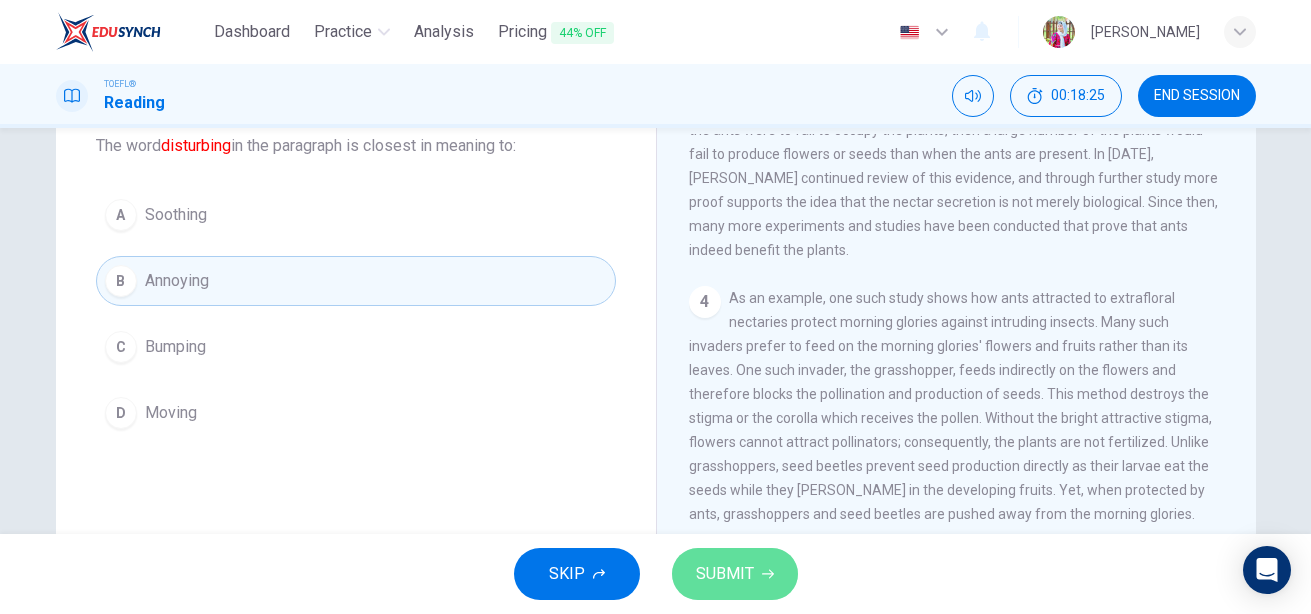 click on "SUBMIT" at bounding box center [725, 574] 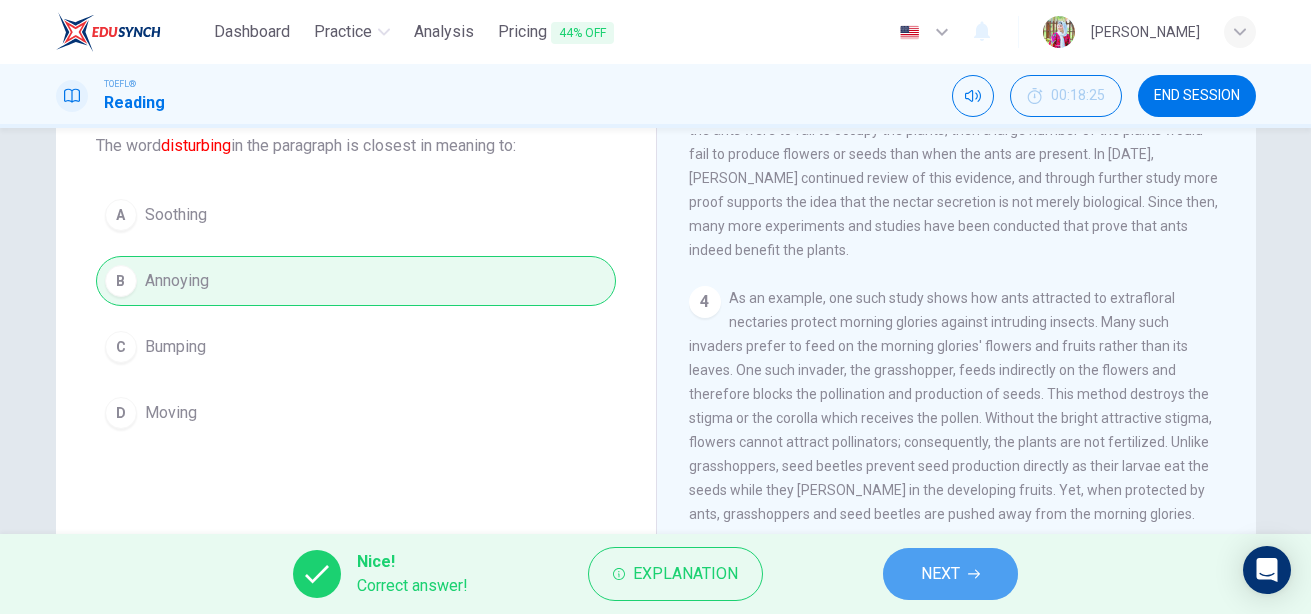 click on "NEXT" at bounding box center (950, 574) 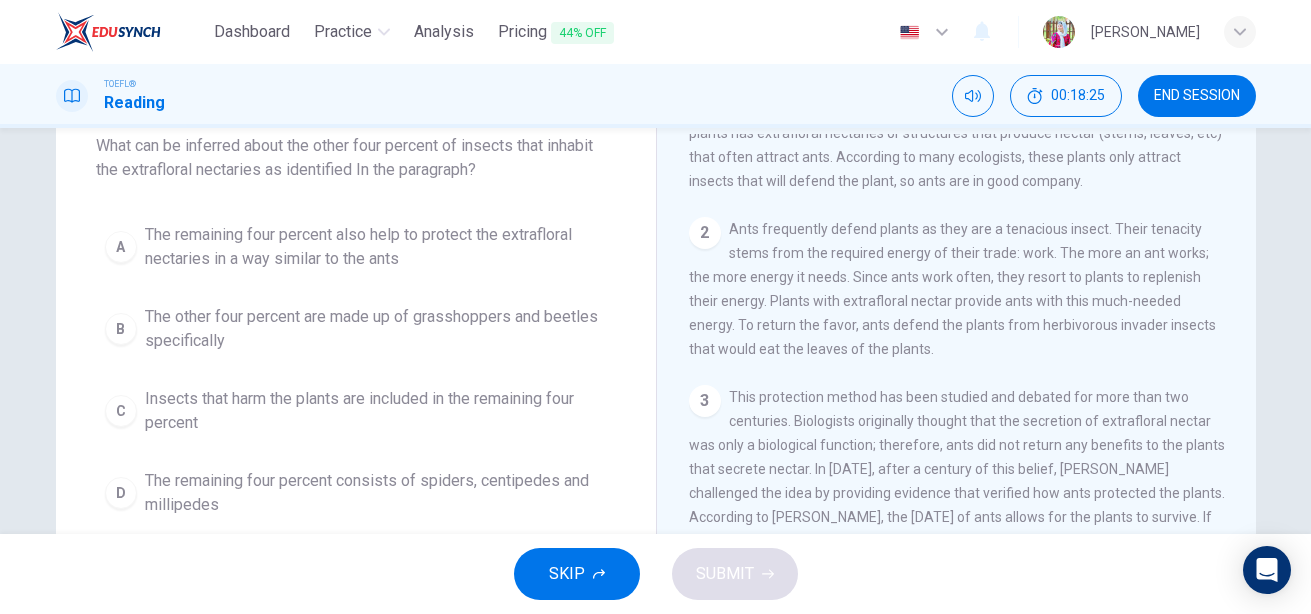 scroll, scrollTop: 0, scrollLeft: 0, axis: both 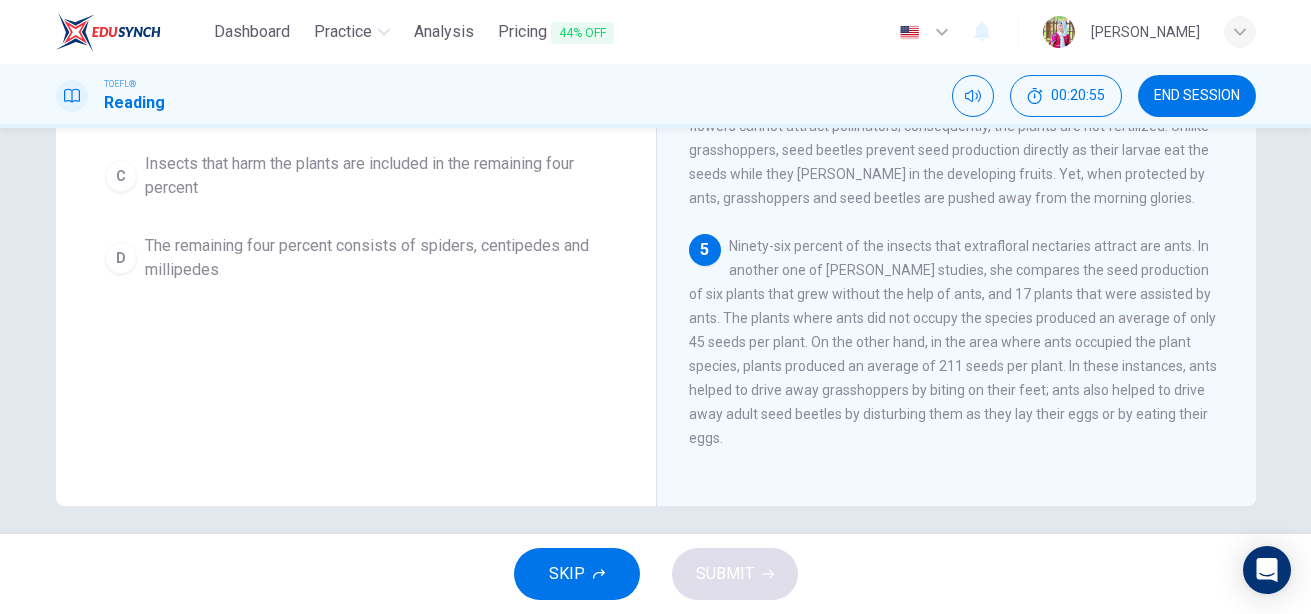 drag, startPoint x: 1249, startPoint y: 407, endPoint x: 1249, endPoint y: 394, distance: 13 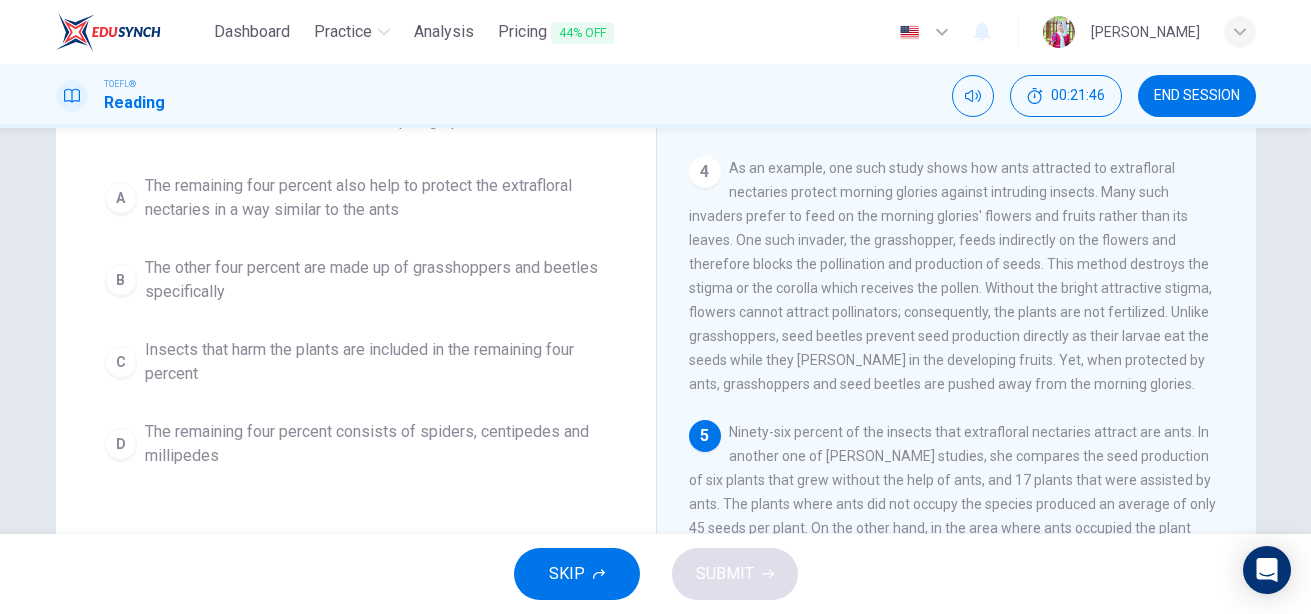 scroll, scrollTop: 173, scrollLeft: 0, axis: vertical 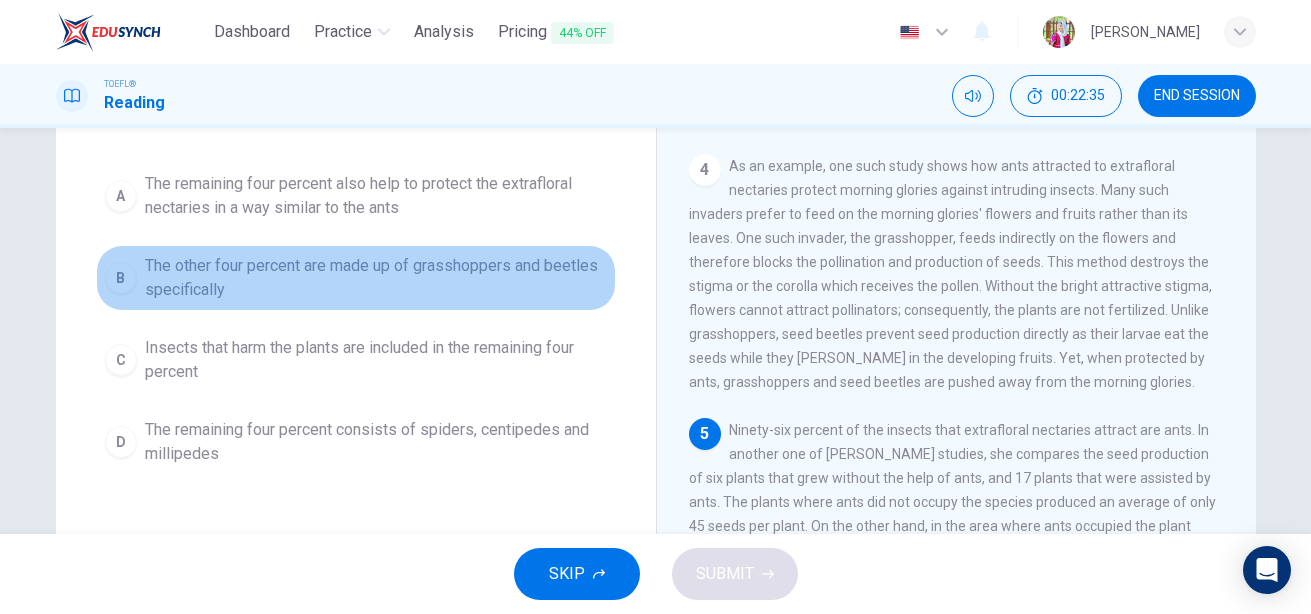 click on "The other four percent are made up of grasshoppers and beetles specifically" at bounding box center [376, 278] 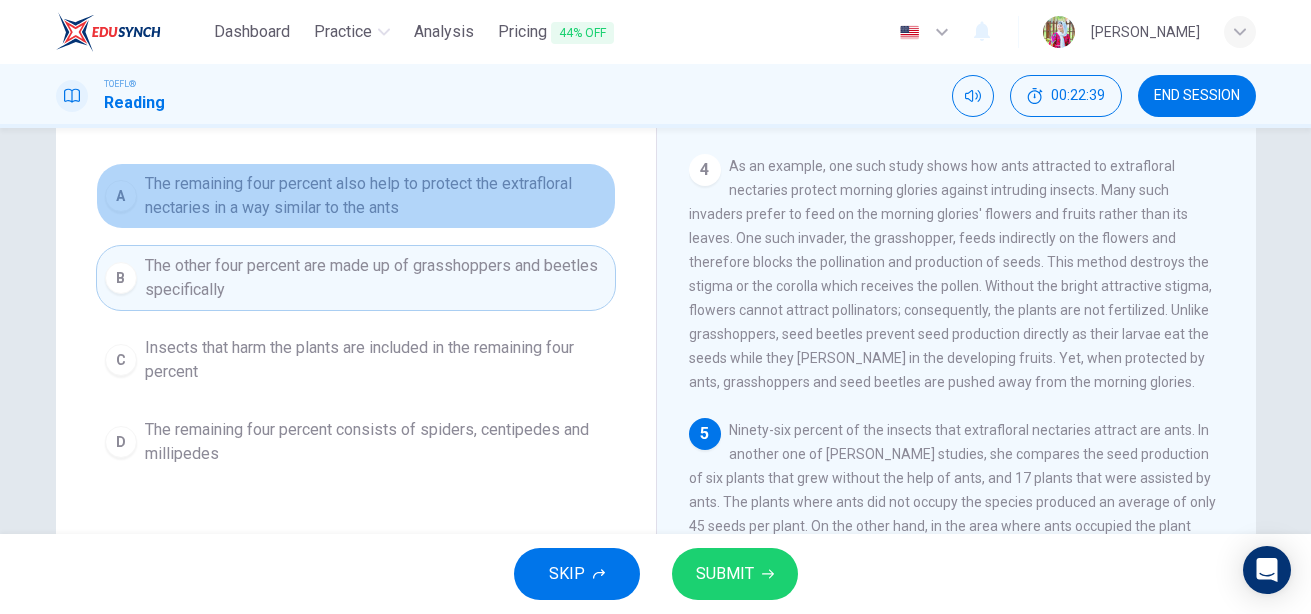 click on "The remaining four percent also help to protect the extrafloral nectaries in a way similar to the ants" at bounding box center (376, 196) 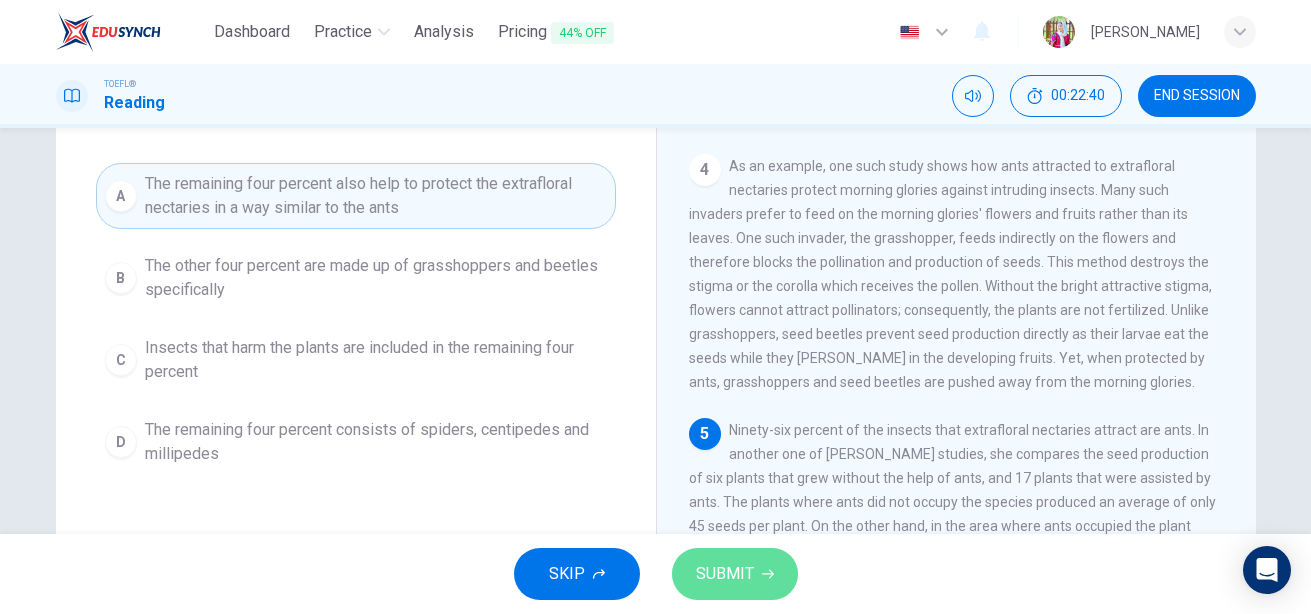 click on "SUBMIT" at bounding box center (725, 574) 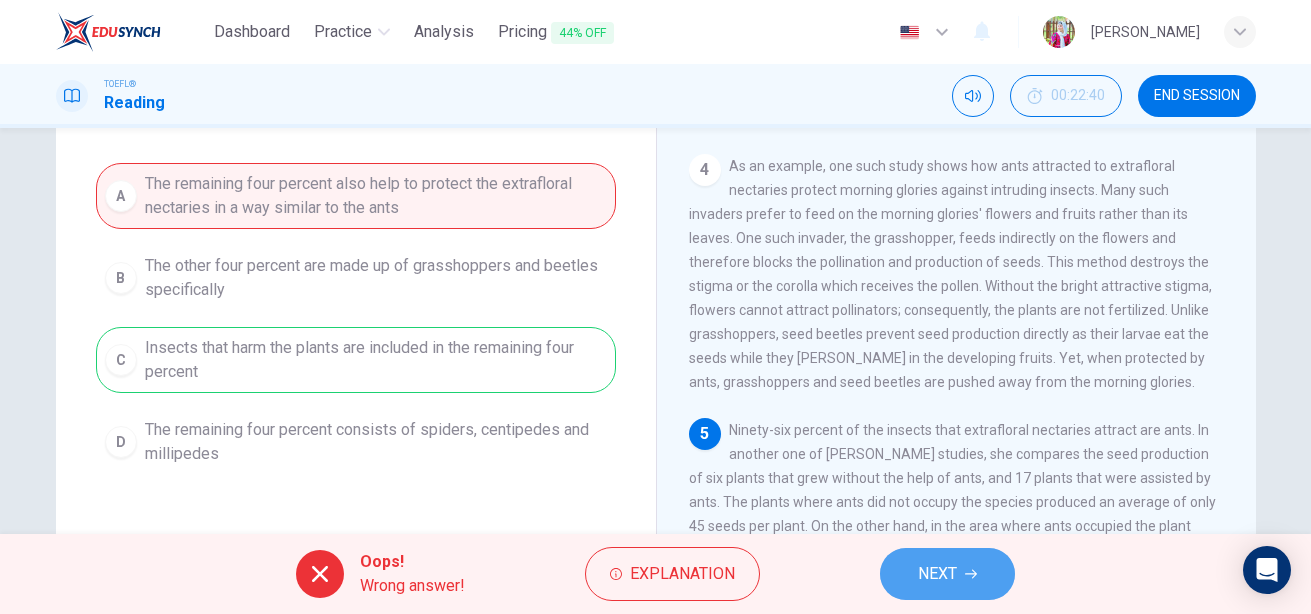 click on "NEXT" at bounding box center [937, 574] 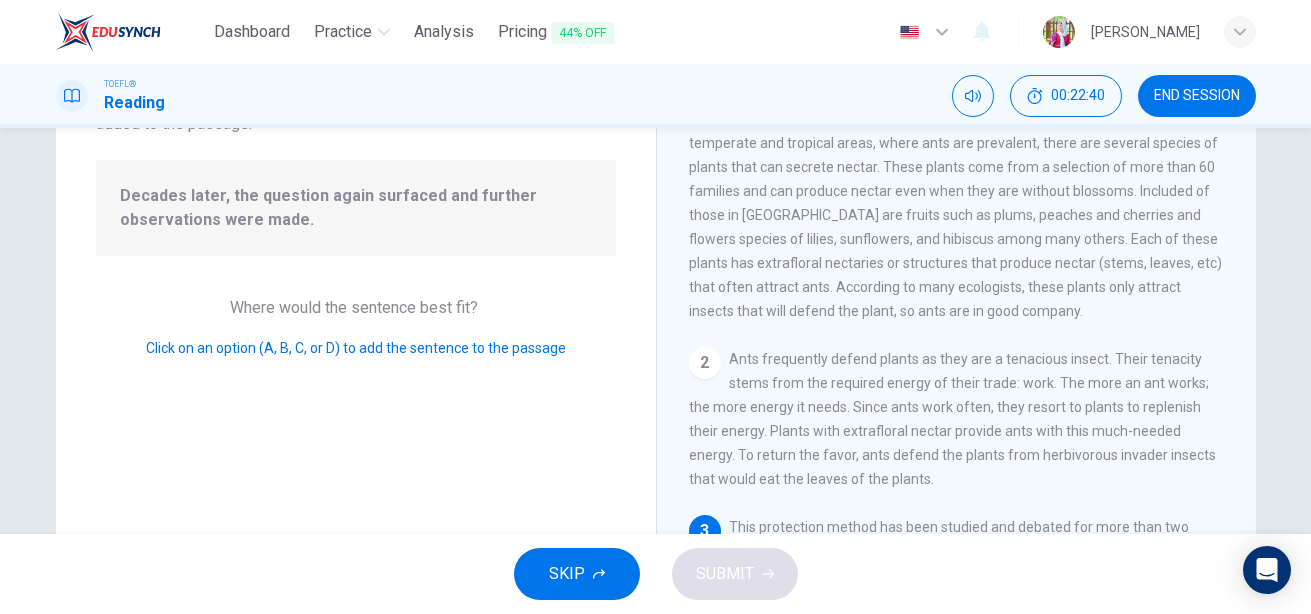 scroll, scrollTop: 393, scrollLeft: 0, axis: vertical 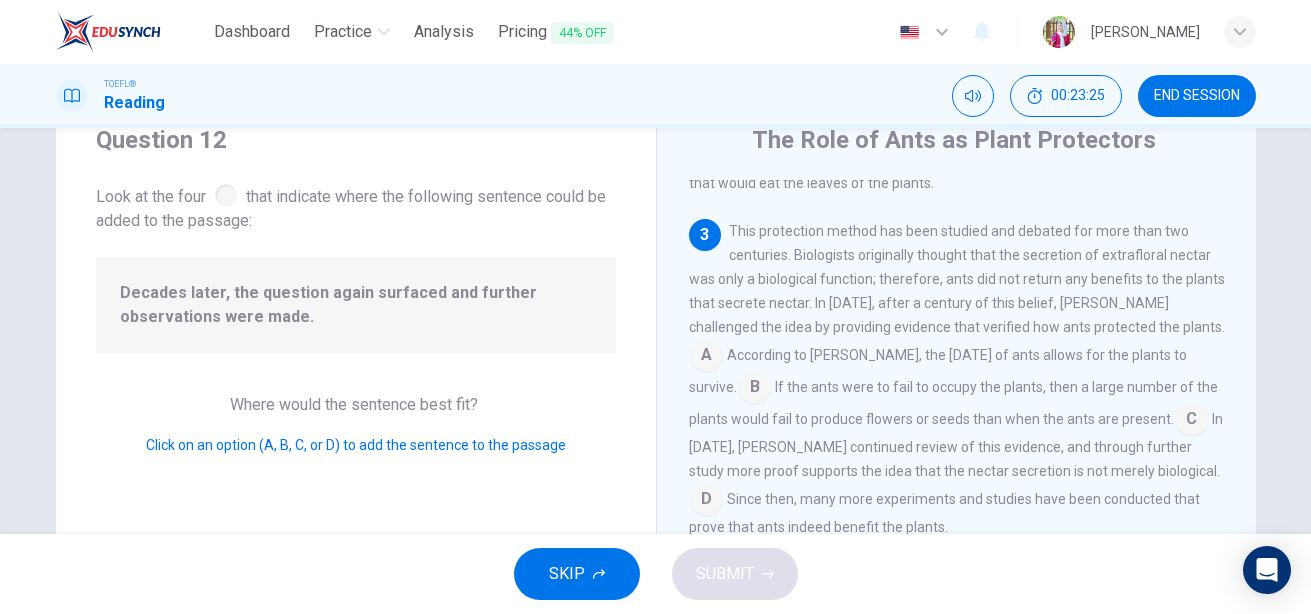 click at bounding box center [707, 501] 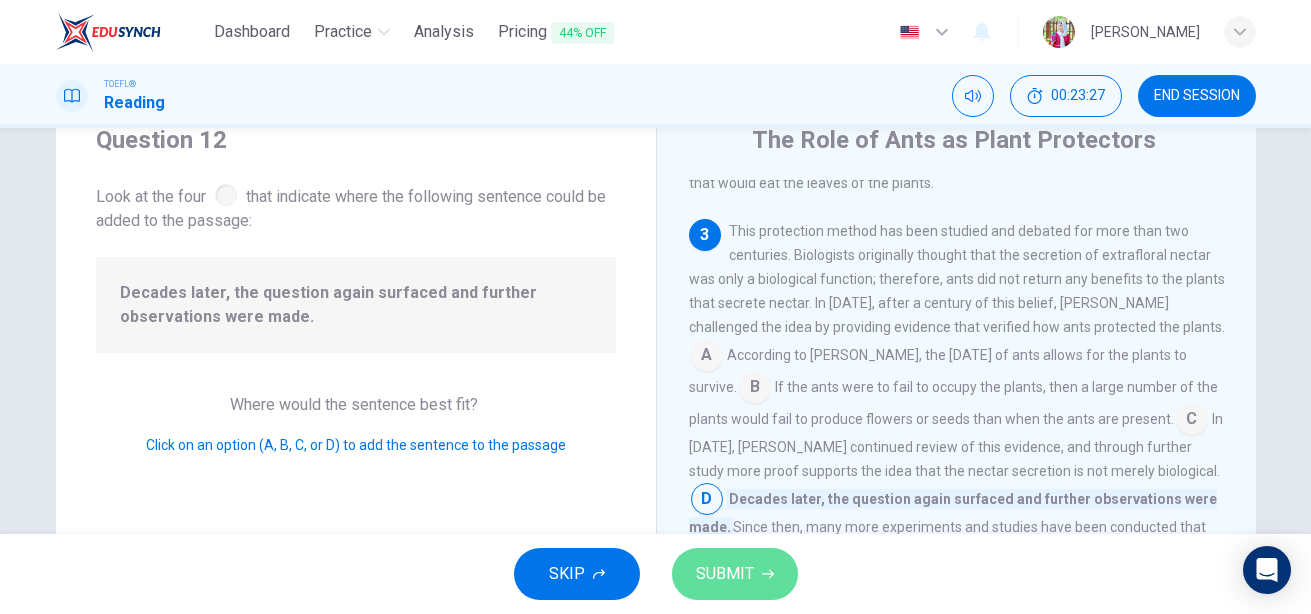 click on "SUBMIT" at bounding box center (735, 574) 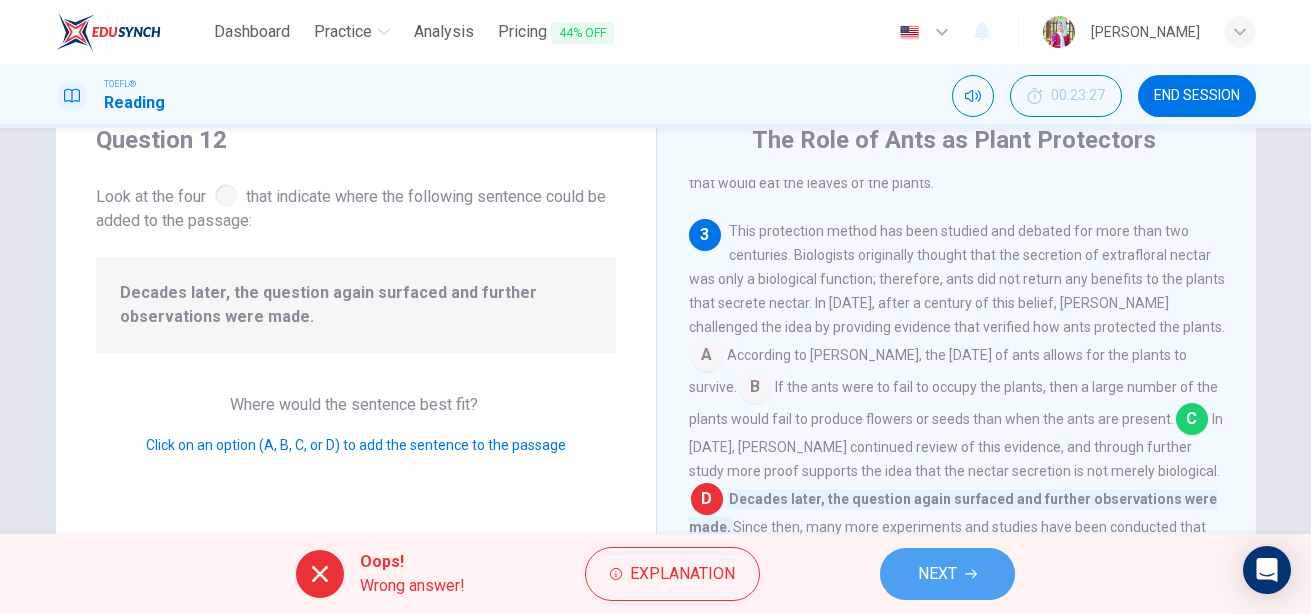 click on "NEXT" at bounding box center [937, 574] 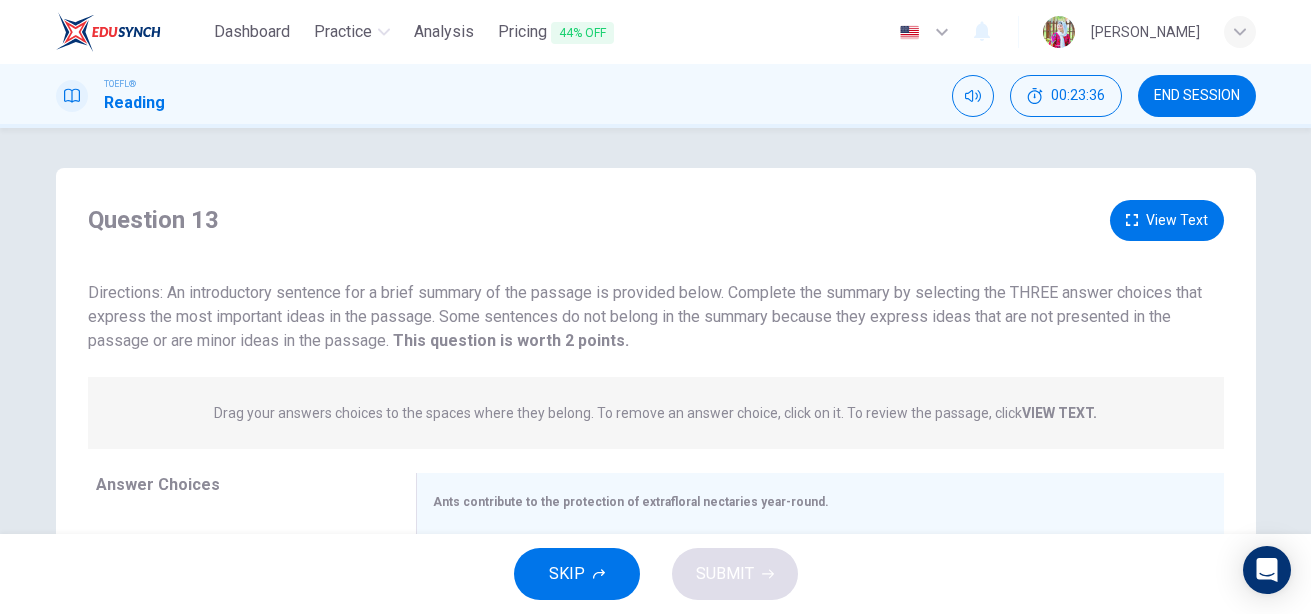 scroll, scrollTop: 27, scrollLeft: 0, axis: vertical 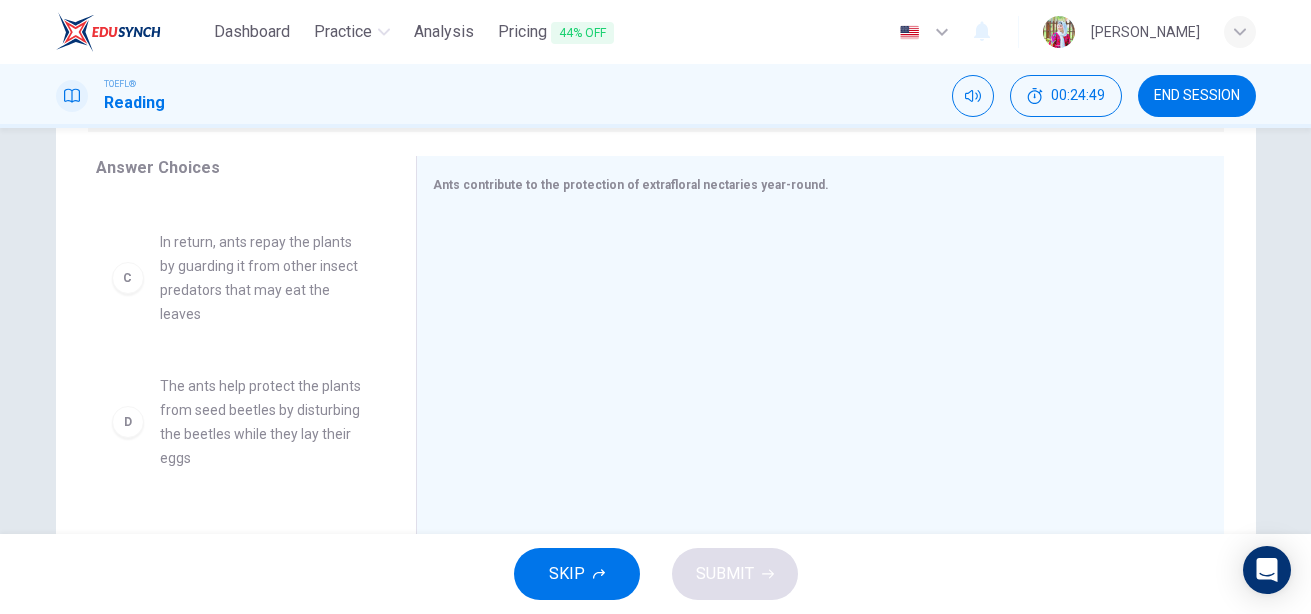 click on "The ants help protect the plants from seed beetles by disturbing the beetles while they lay their eggs" at bounding box center [264, 422] 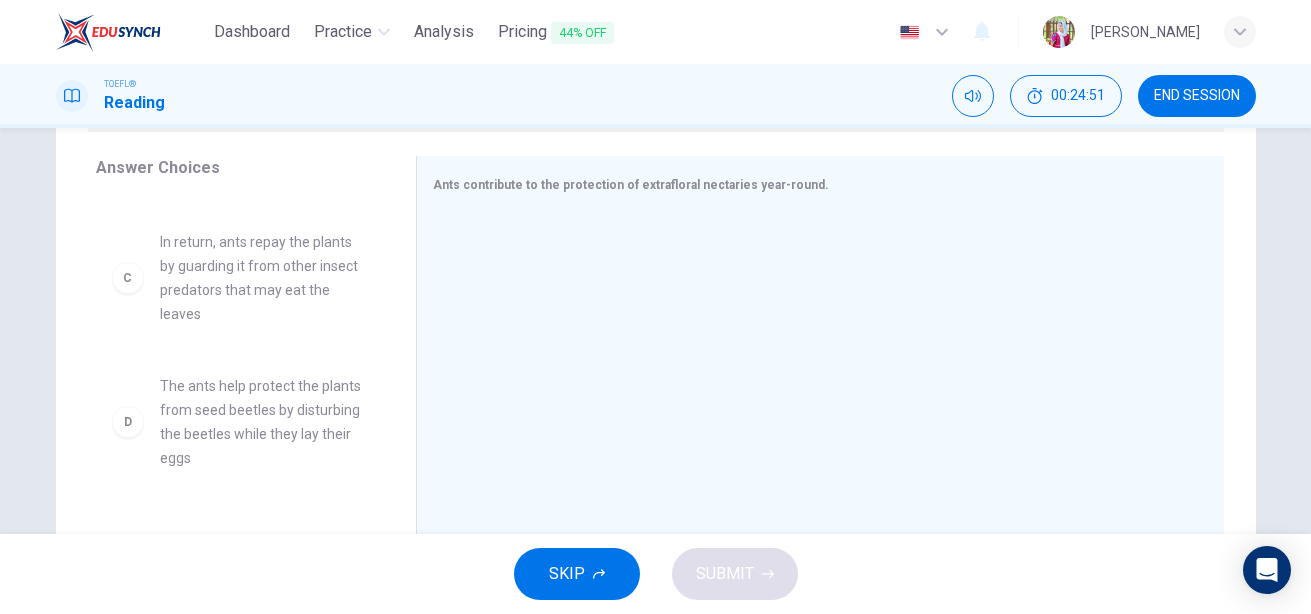 click on "D" at bounding box center (128, 422) 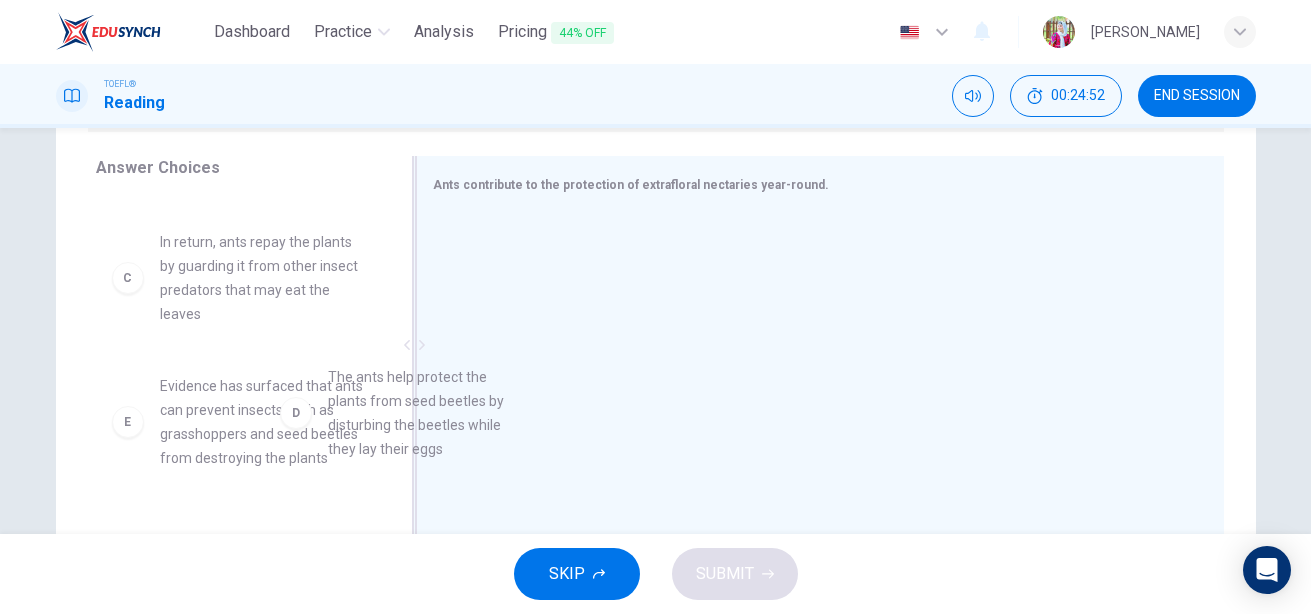 scroll, scrollTop: 223, scrollLeft: 0, axis: vertical 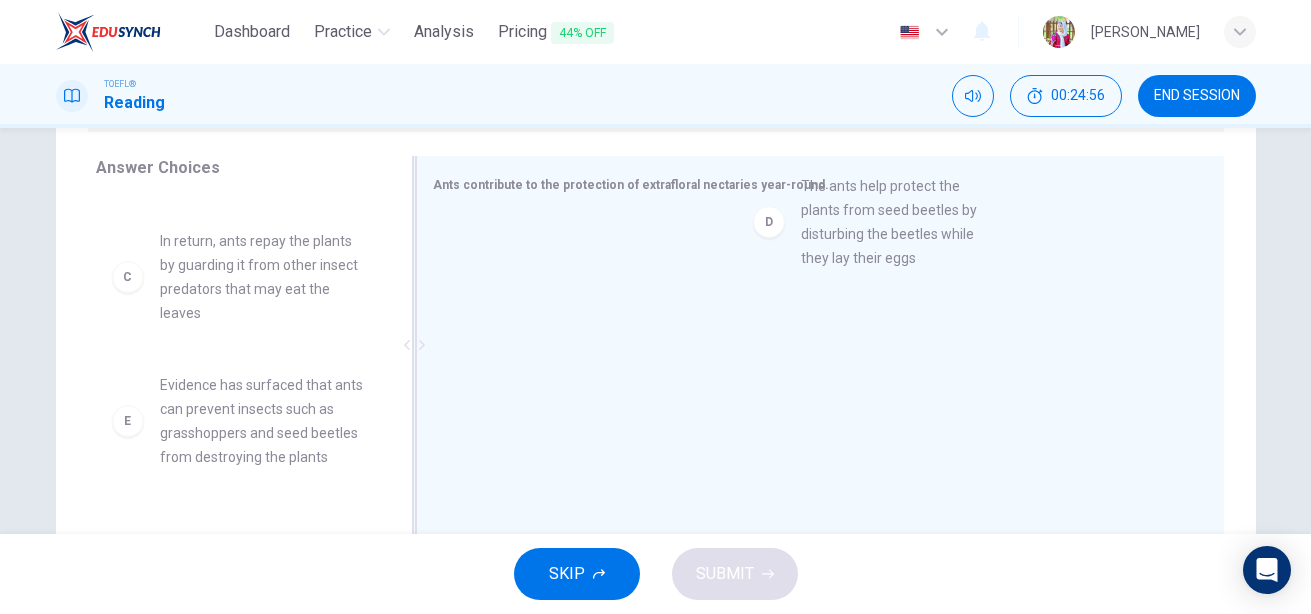 drag, startPoint x: 129, startPoint y: 432, endPoint x: 789, endPoint y: 229, distance: 690.51355 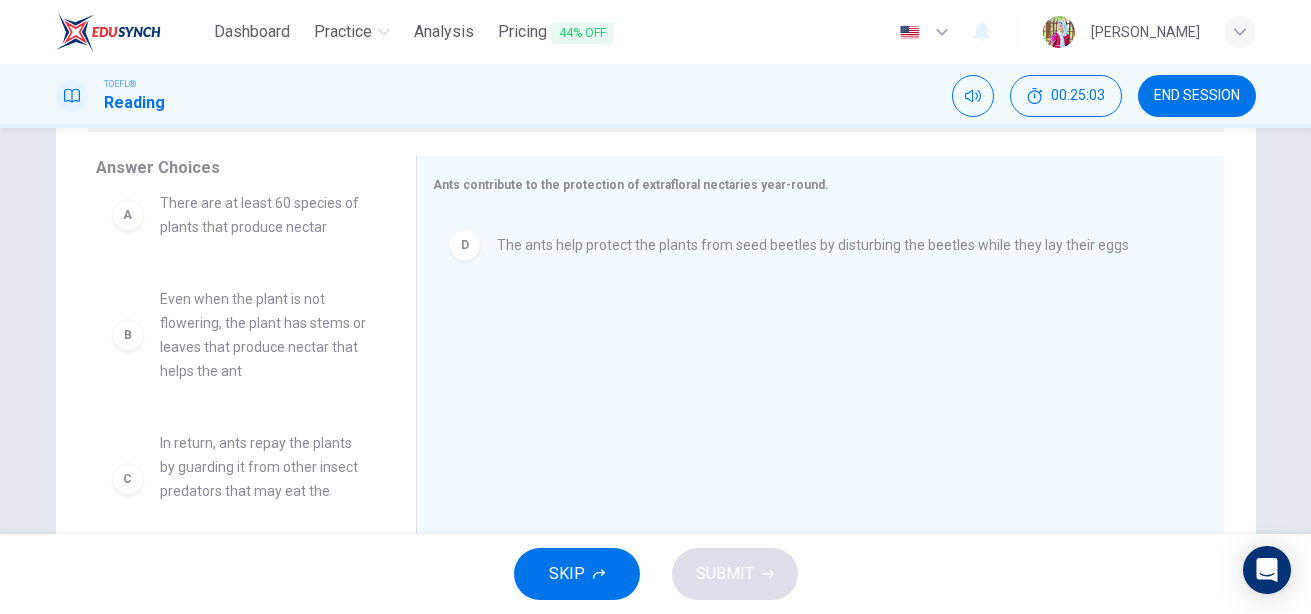 scroll, scrollTop: 0, scrollLeft: 0, axis: both 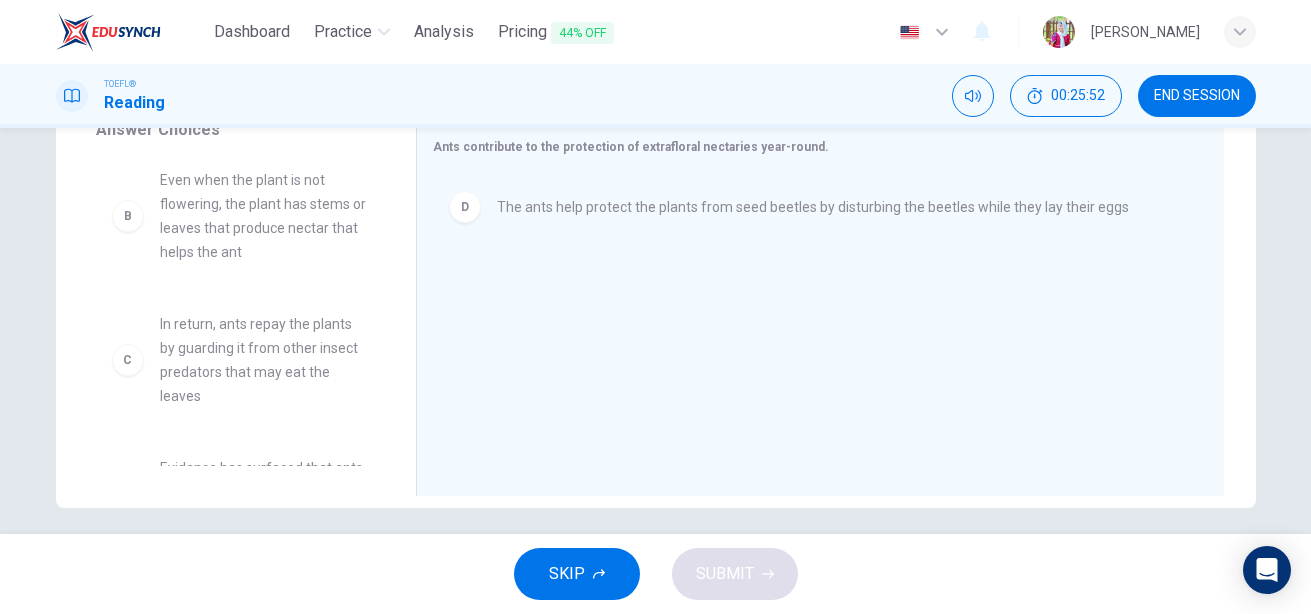click on "In return, ants repay the plants by guarding it from other insect predators that may eat the leaves" at bounding box center [264, 360] 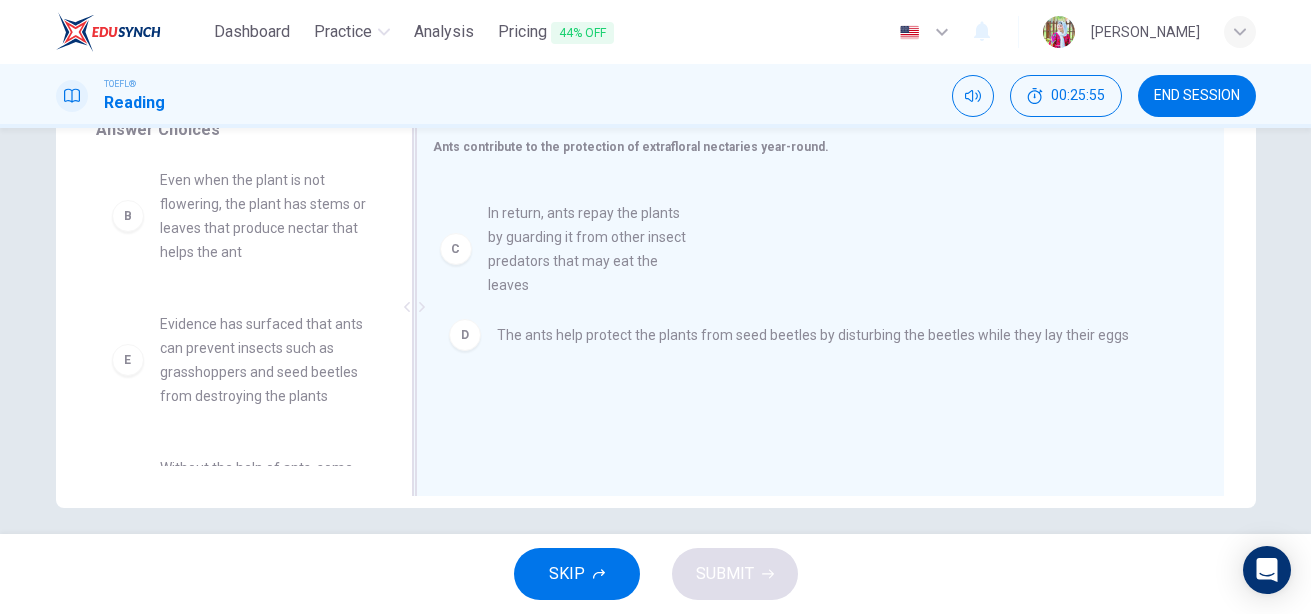 drag, startPoint x: 281, startPoint y: 351, endPoint x: 624, endPoint y: 240, distance: 360.51352 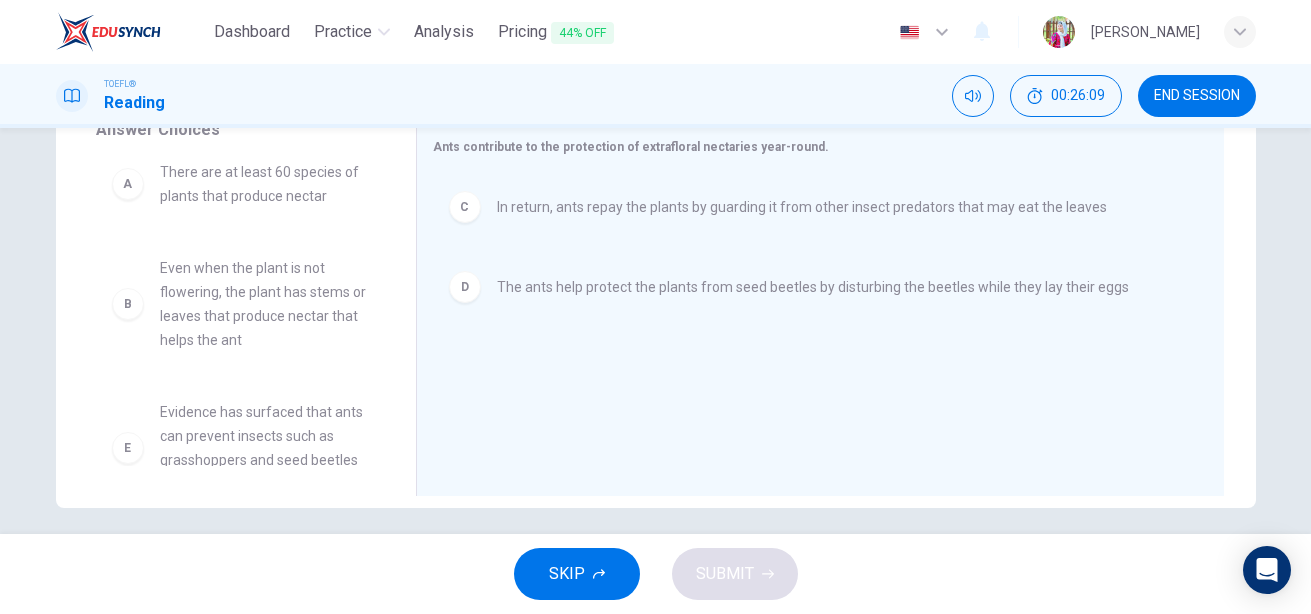scroll, scrollTop: 15, scrollLeft: 0, axis: vertical 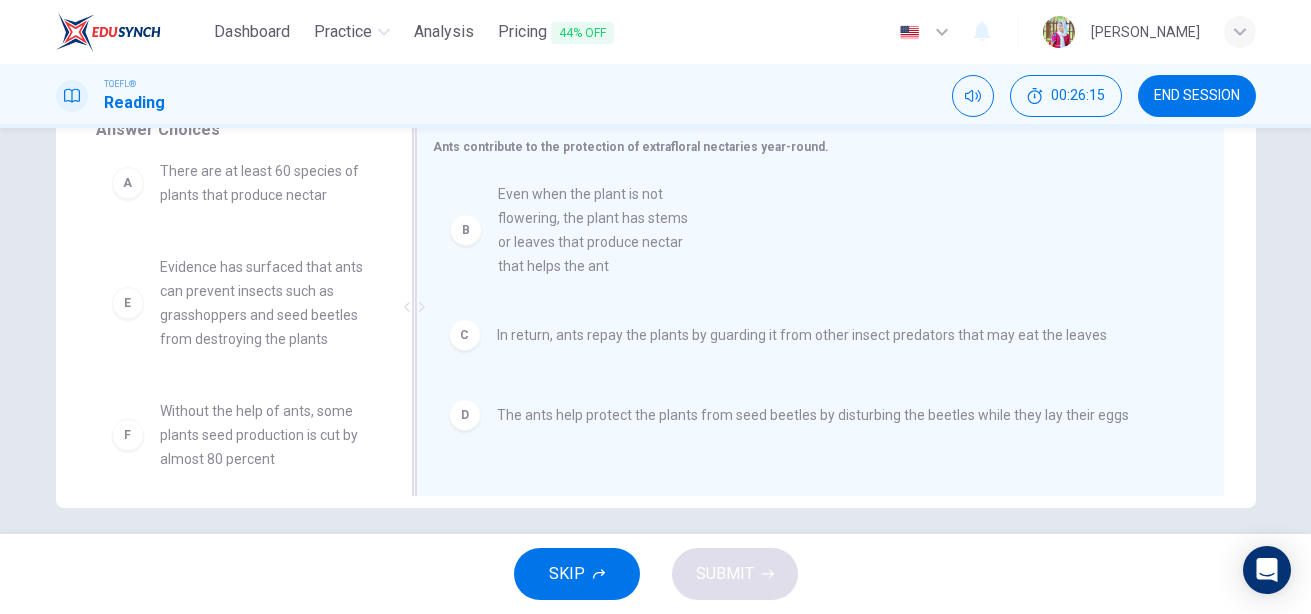 drag, startPoint x: 271, startPoint y: 290, endPoint x: 620, endPoint y: 214, distance: 357.17923 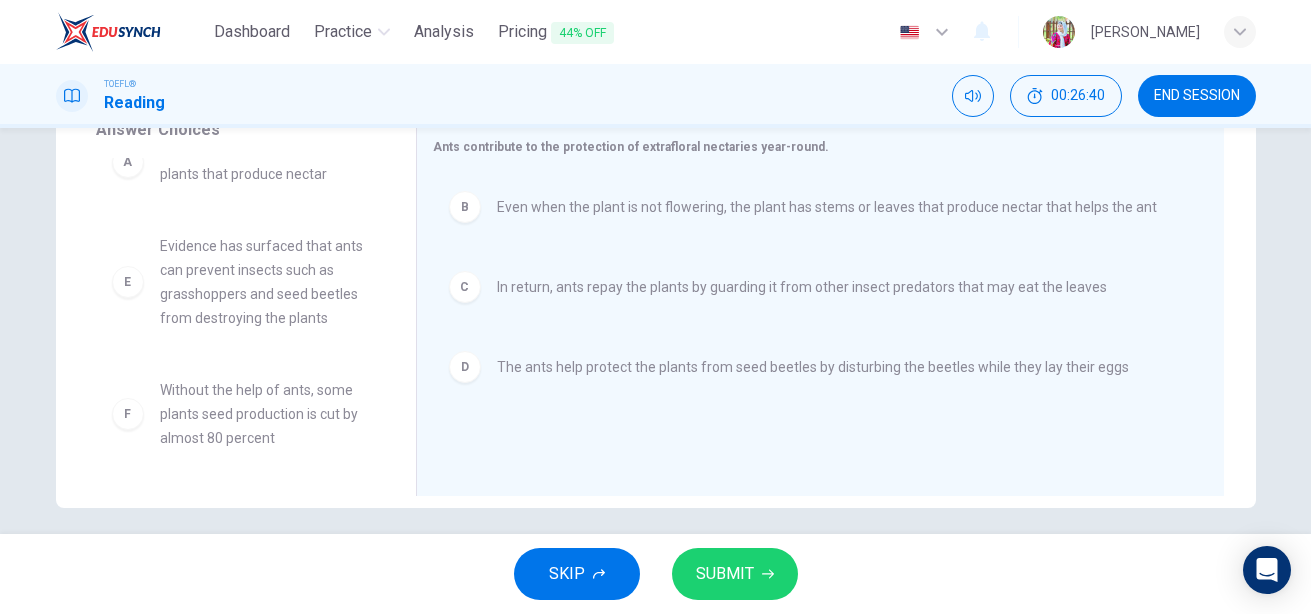 scroll, scrollTop: 60, scrollLeft: 0, axis: vertical 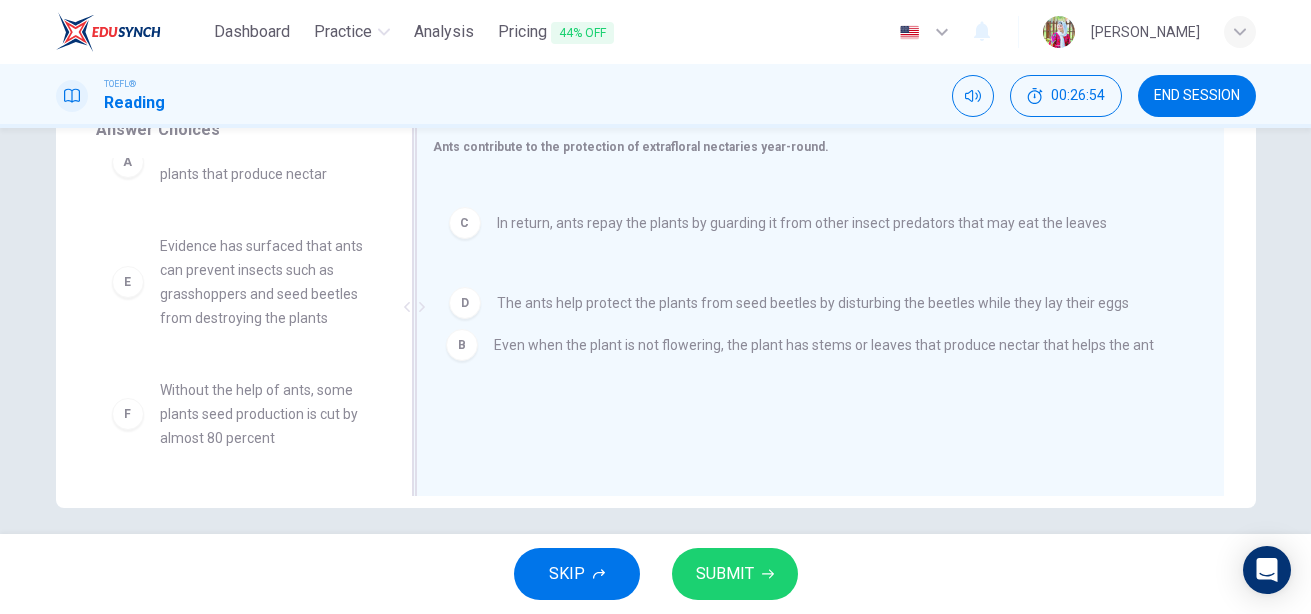 drag, startPoint x: 545, startPoint y: 212, endPoint x: 548, endPoint y: 356, distance: 144.03125 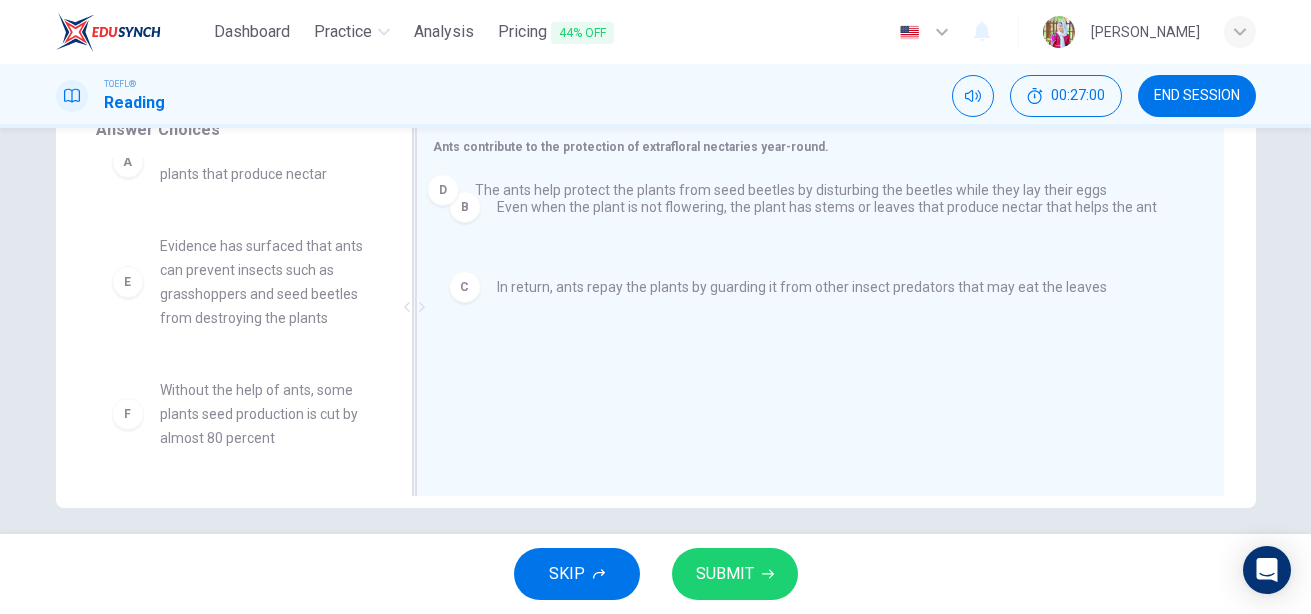 drag, startPoint x: 546, startPoint y: 380, endPoint x: 520, endPoint y: 175, distance: 206.6422 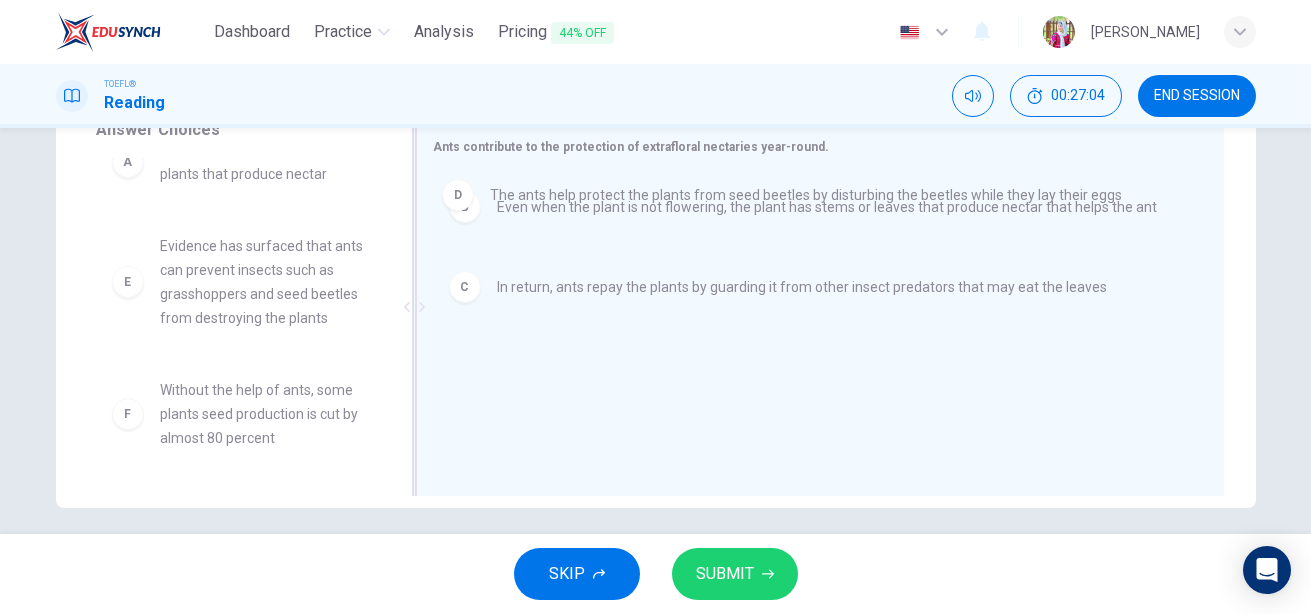 drag, startPoint x: 533, startPoint y: 370, endPoint x: 532, endPoint y: 182, distance: 188.00266 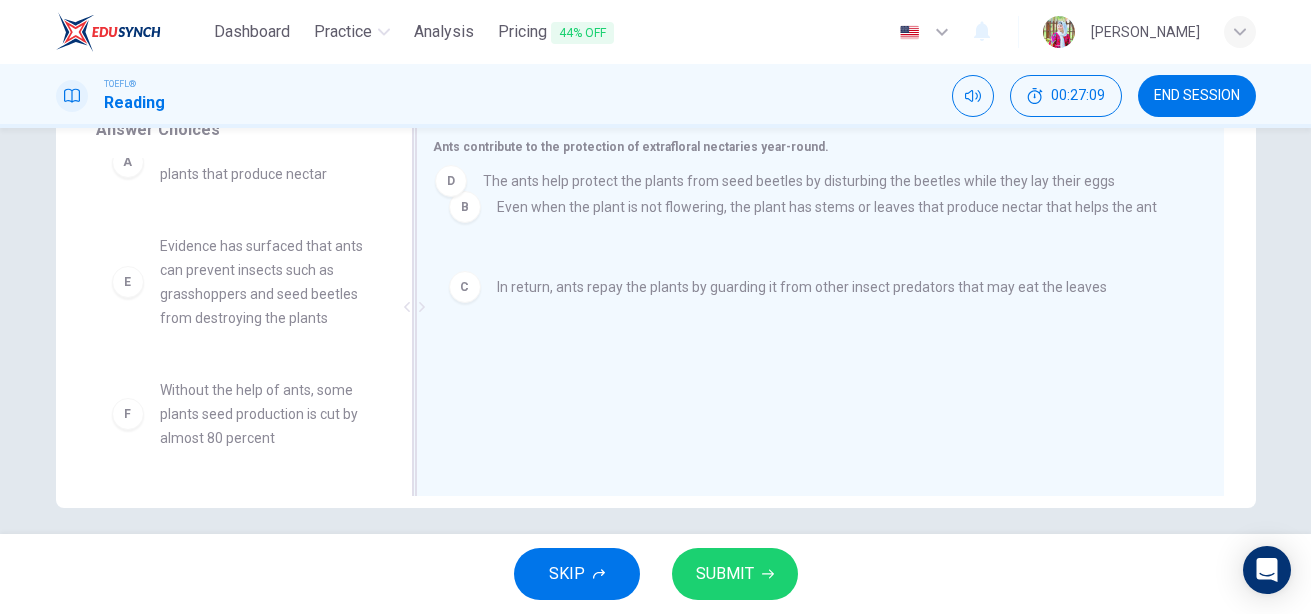 drag, startPoint x: 565, startPoint y: 377, endPoint x: 559, endPoint y: 184, distance: 193.09325 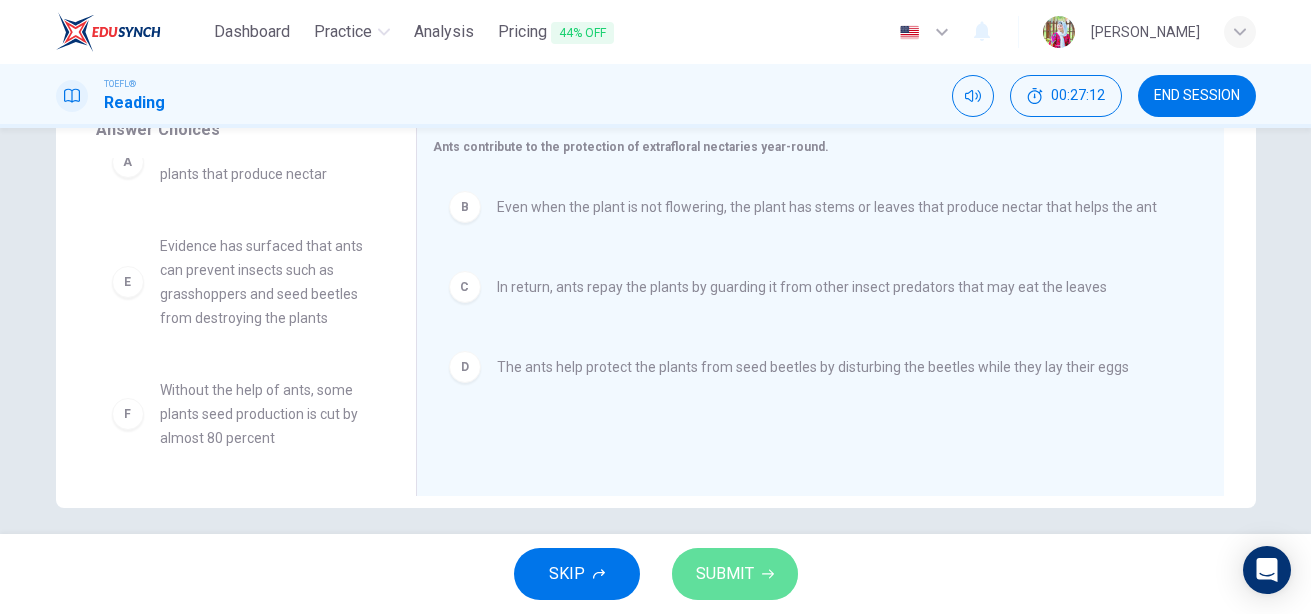 click on "SUBMIT" at bounding box center (725, 574) 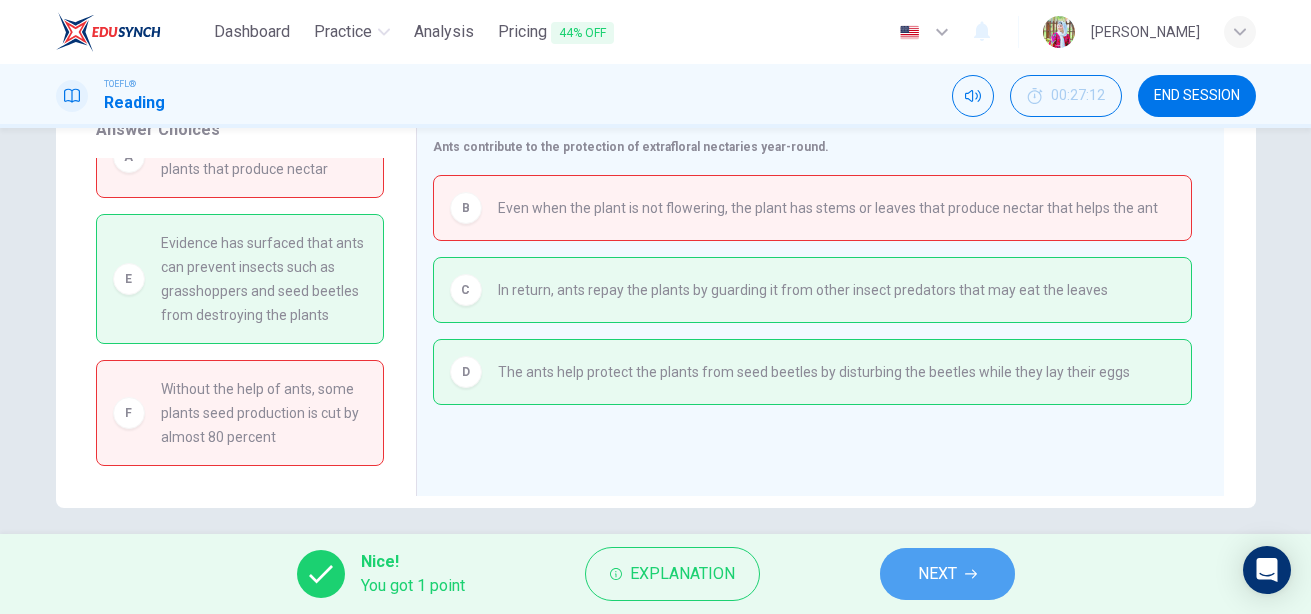 click on "NEXT" at bounding box center [937, 574] 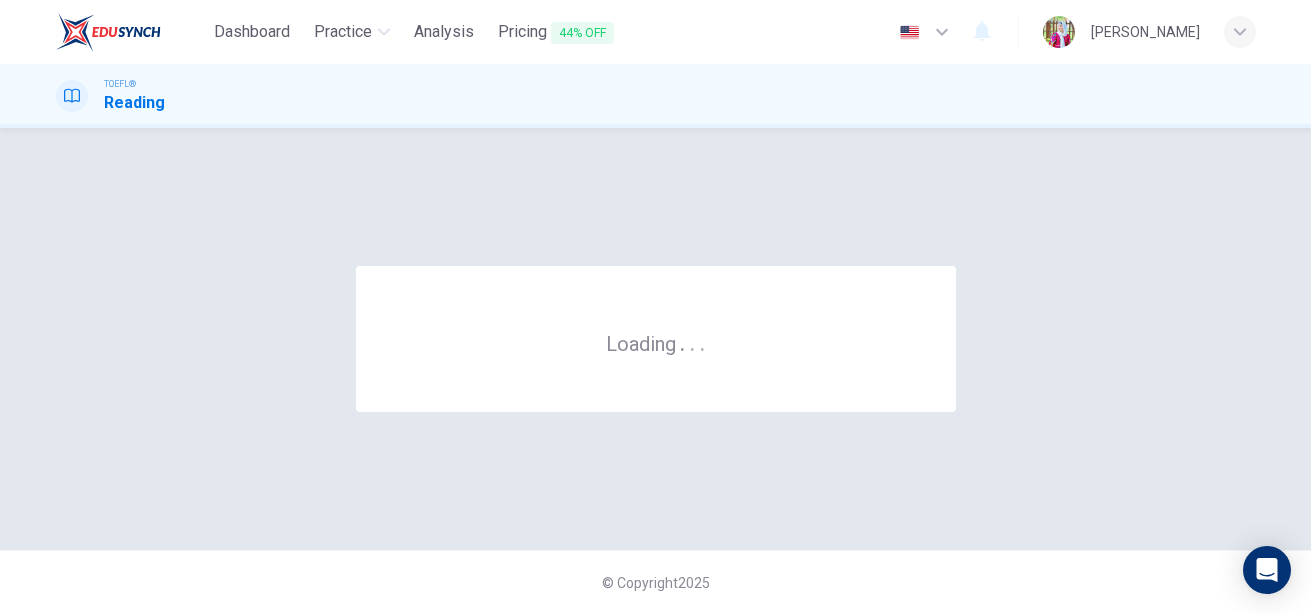 scroll, scrollTop: 0, scrollLeft: 0, axis: both 